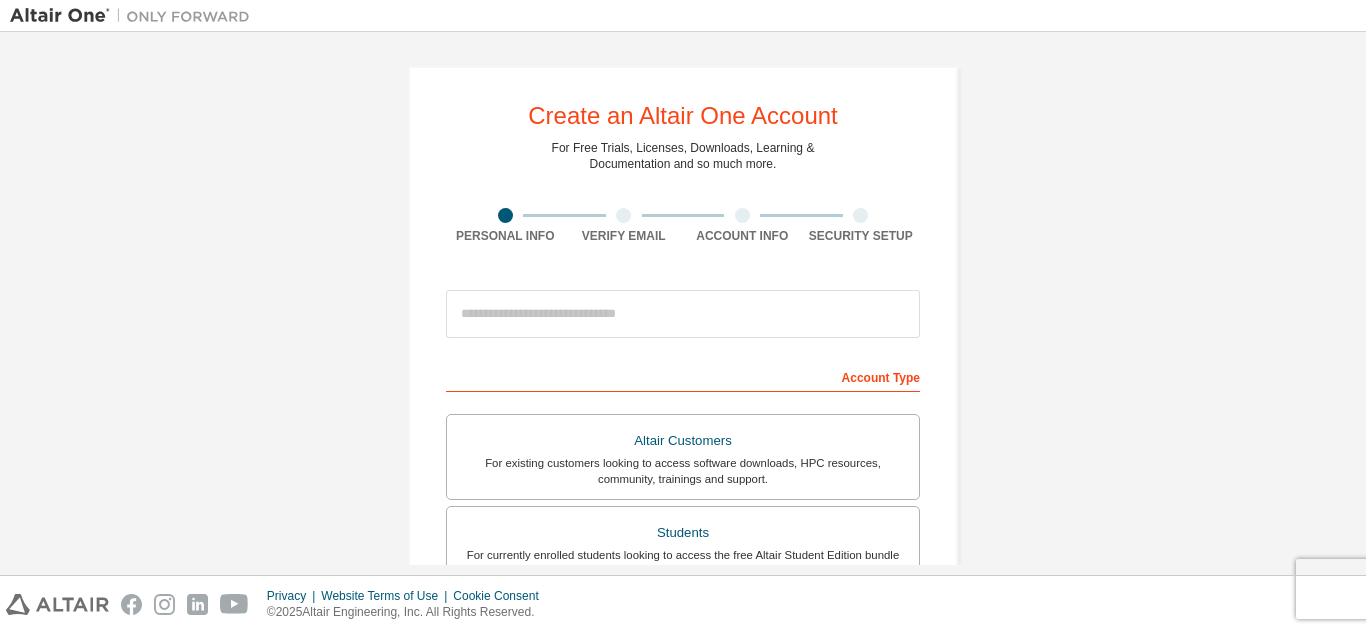 scroll, scrollTop: 0, scrollLeft: 0, axis: both 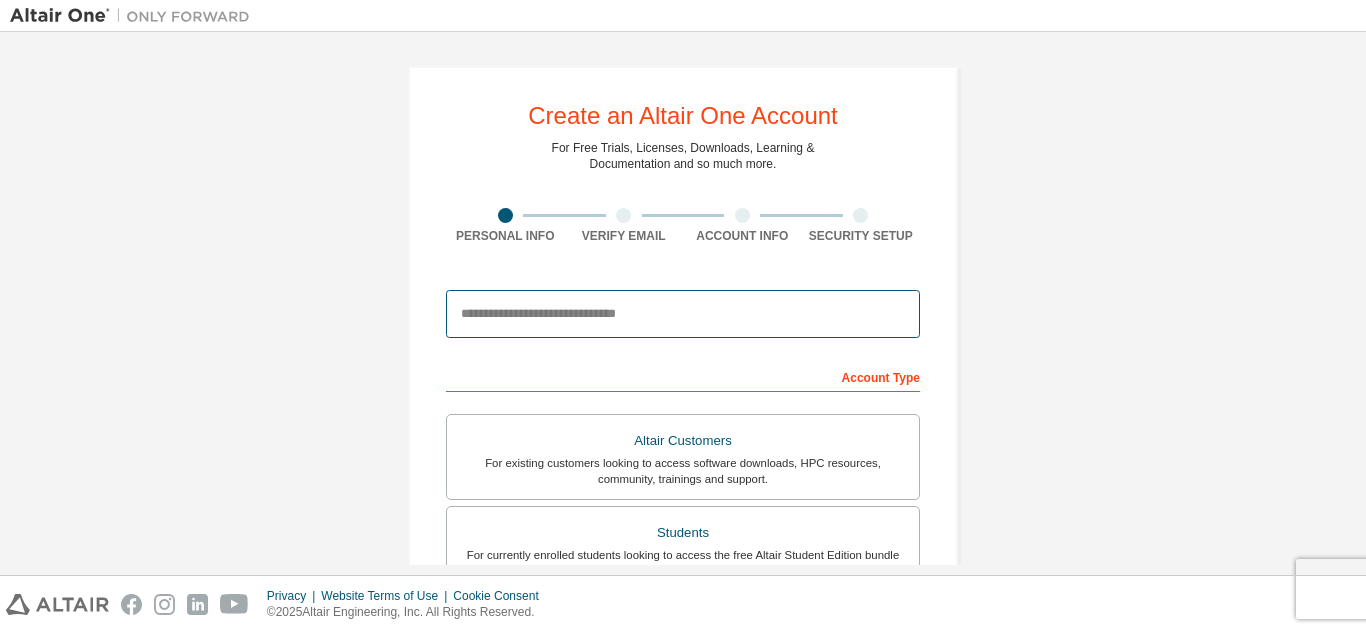 click at bounding box center [683, 314] 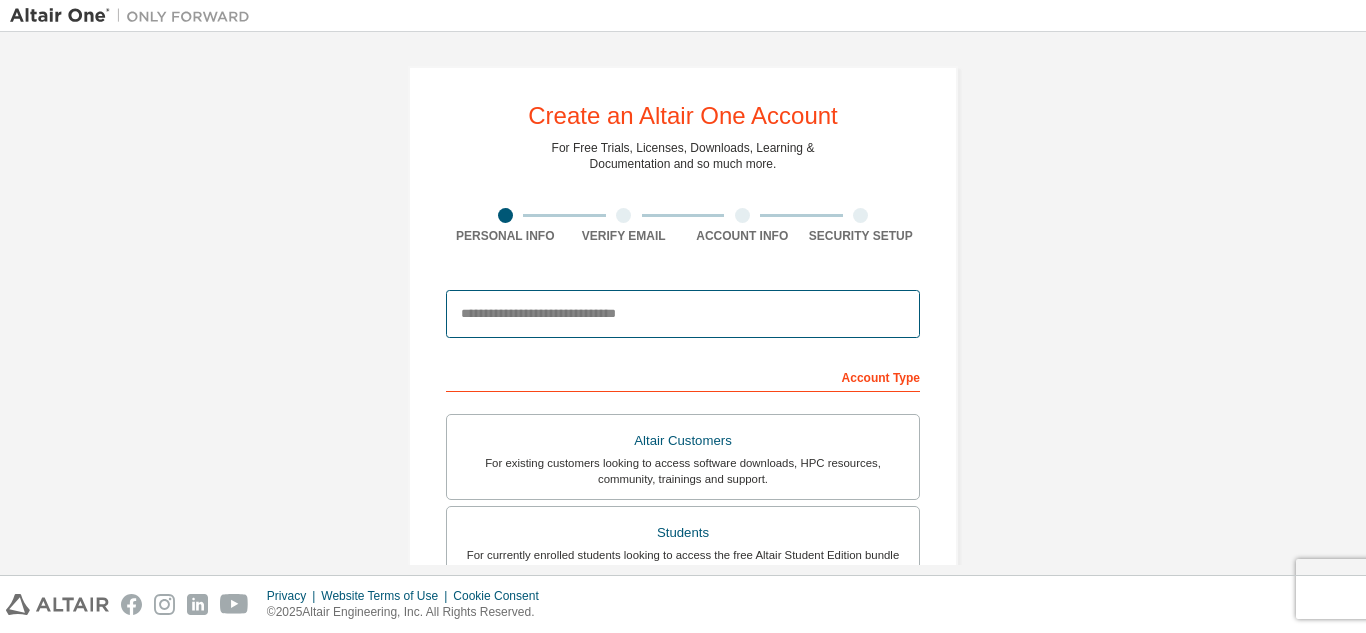 type on "**********" 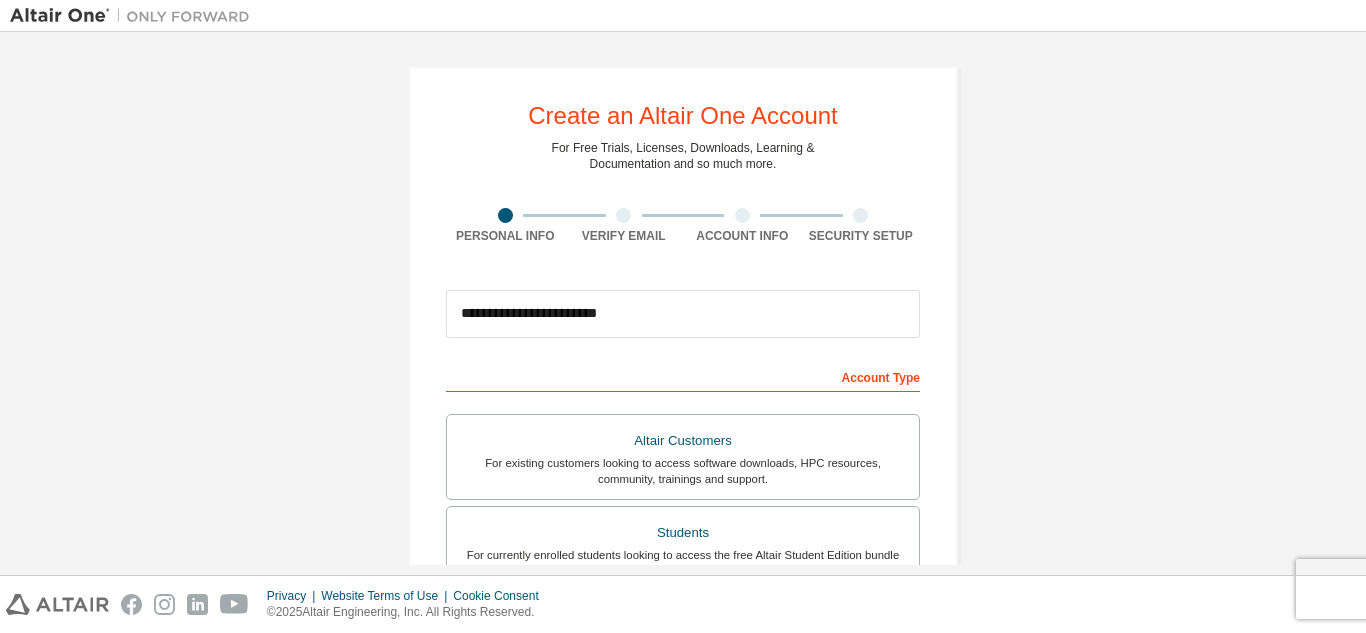 click on "Account Type" at bounding box center [683, 376] 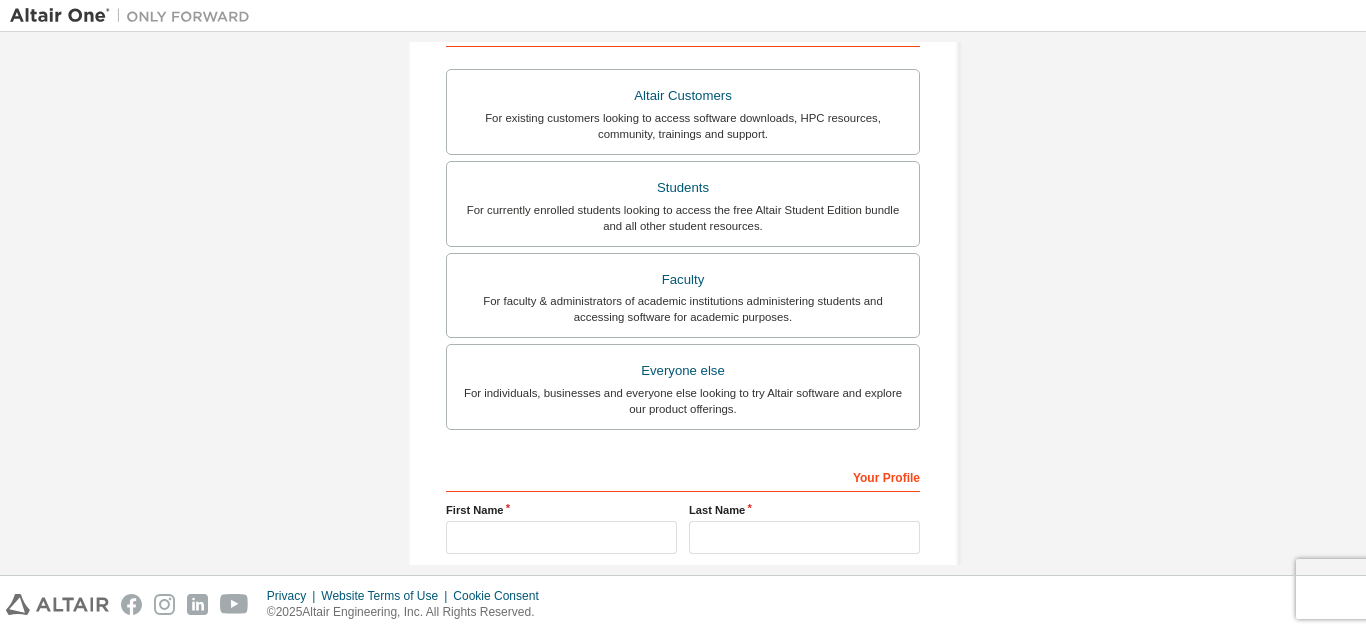 scroll, scrollTop: 347, scrollLeft: 0, axis: vertical 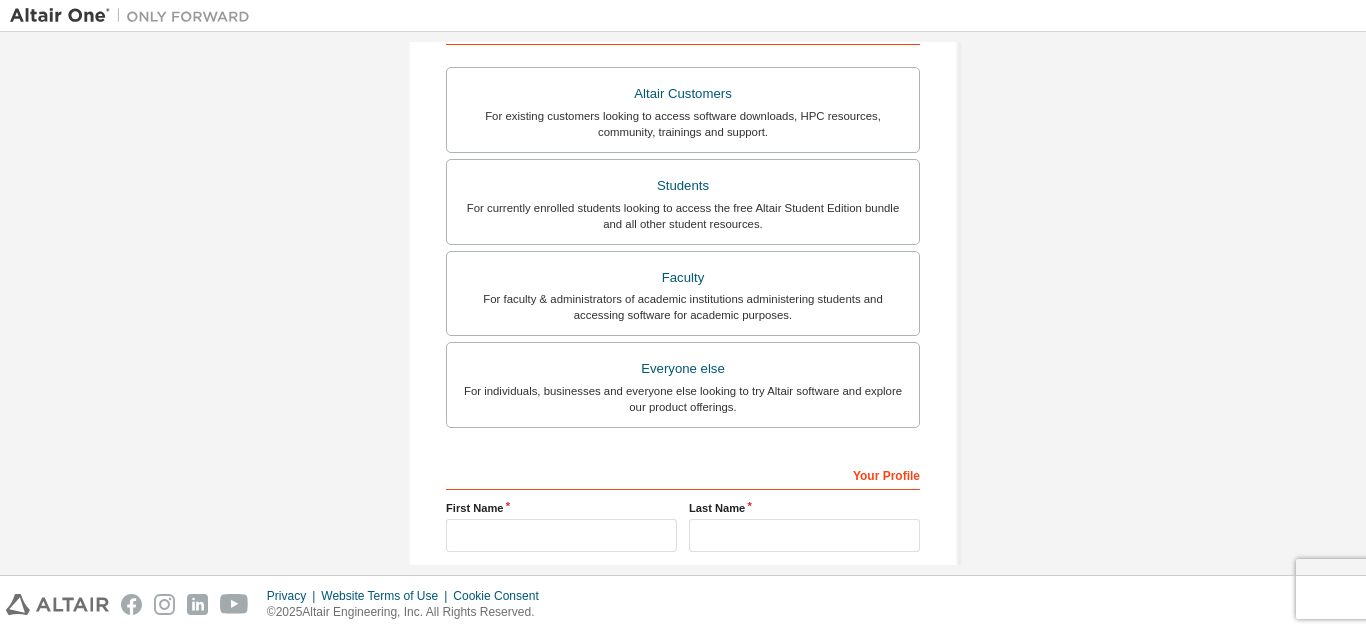 click on "For individuals, businesses and everyone else looking to try Altair software and explore our product offerings." at bounding box center (683, 399) 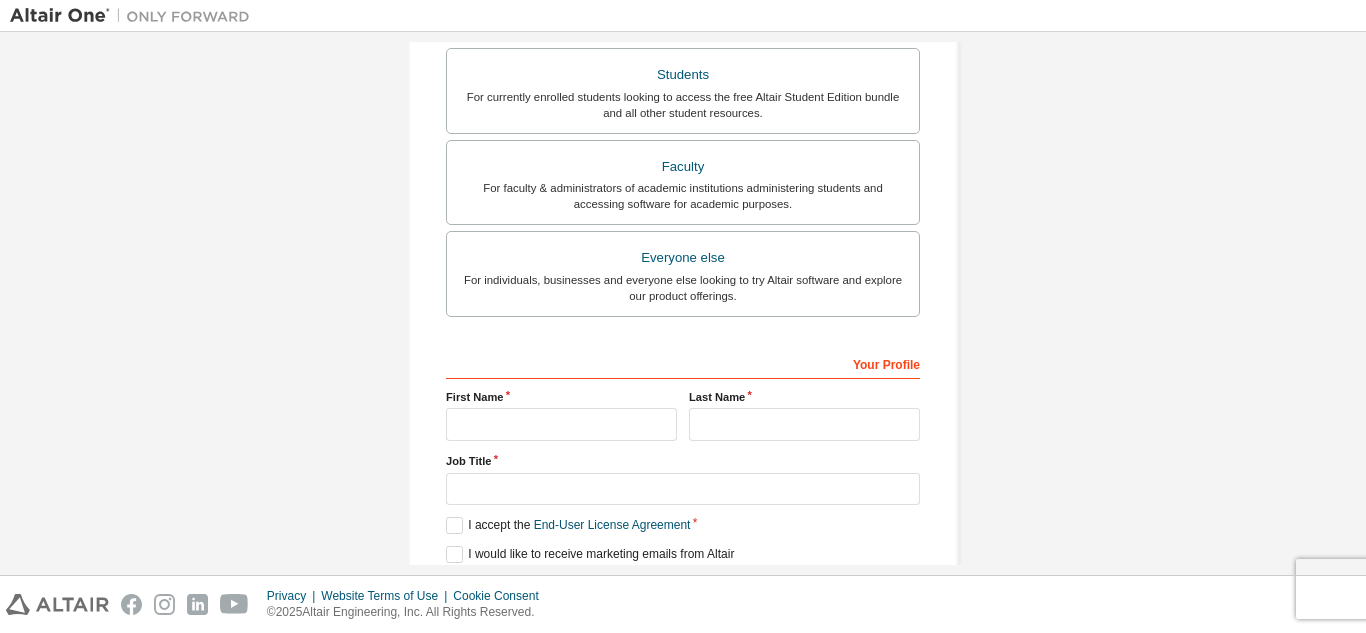 click on "Your Profile" at bounding box center [683, 363] 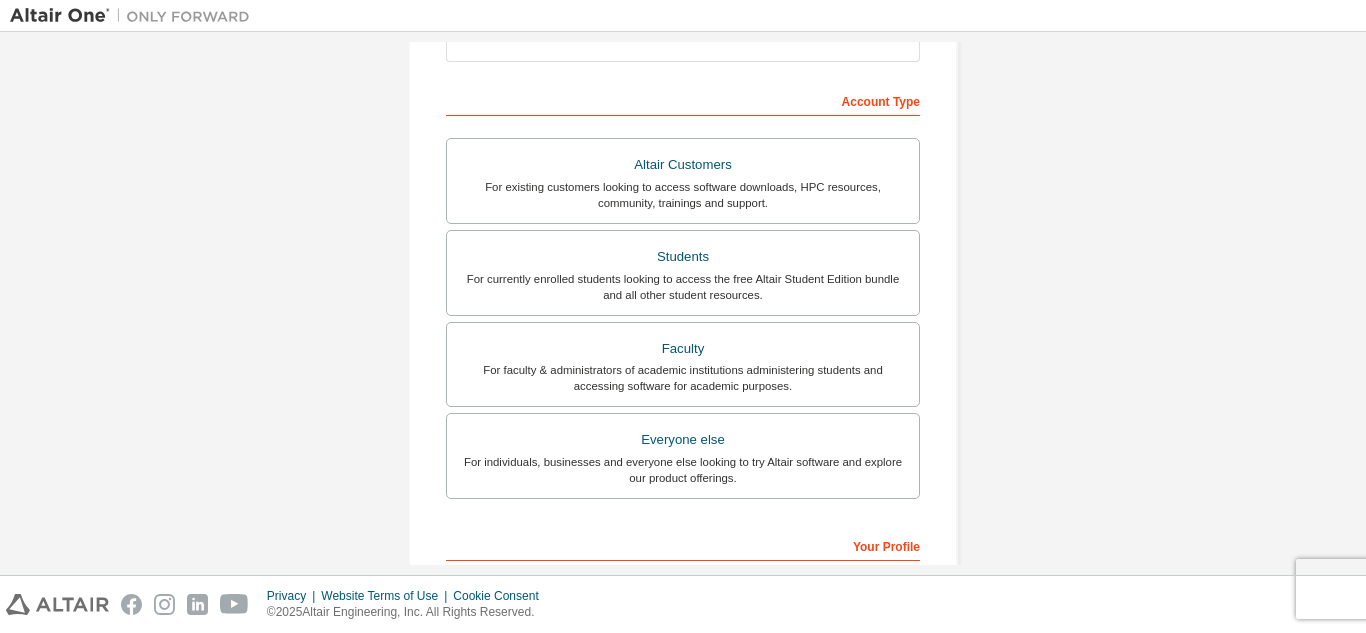 scroll, scrollTop: 536, scrollLeft: 0, axis: vertical 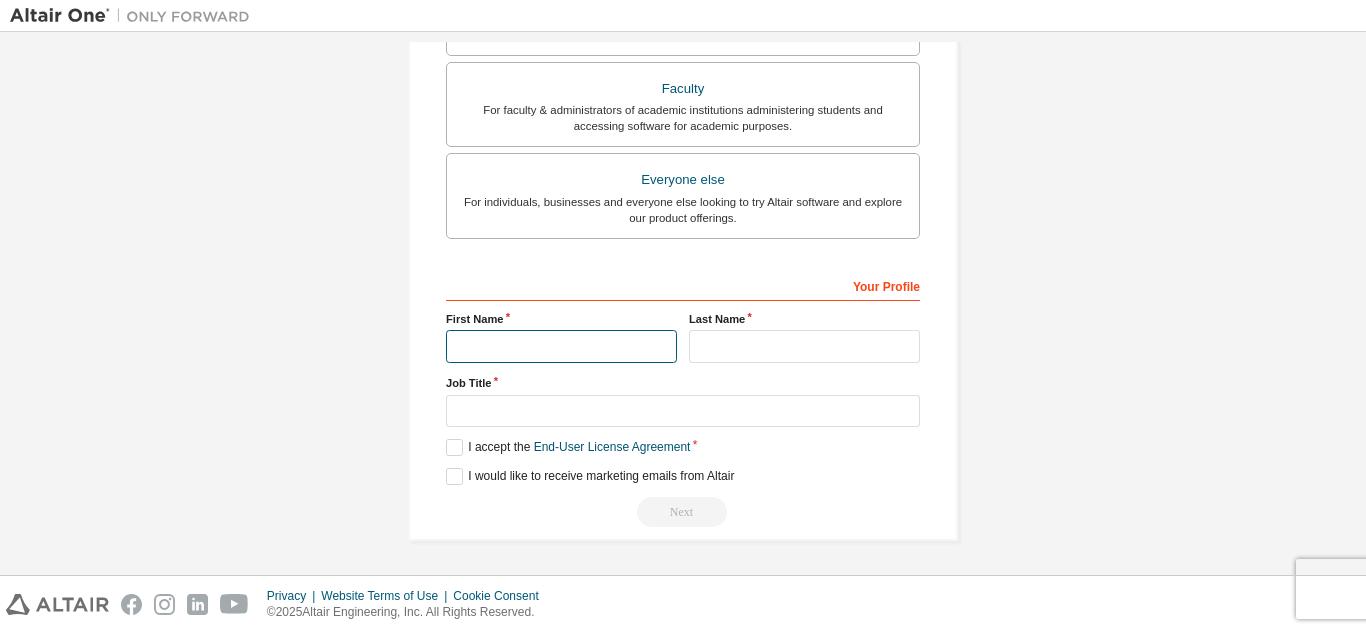 click at bounding box center (561, 346) 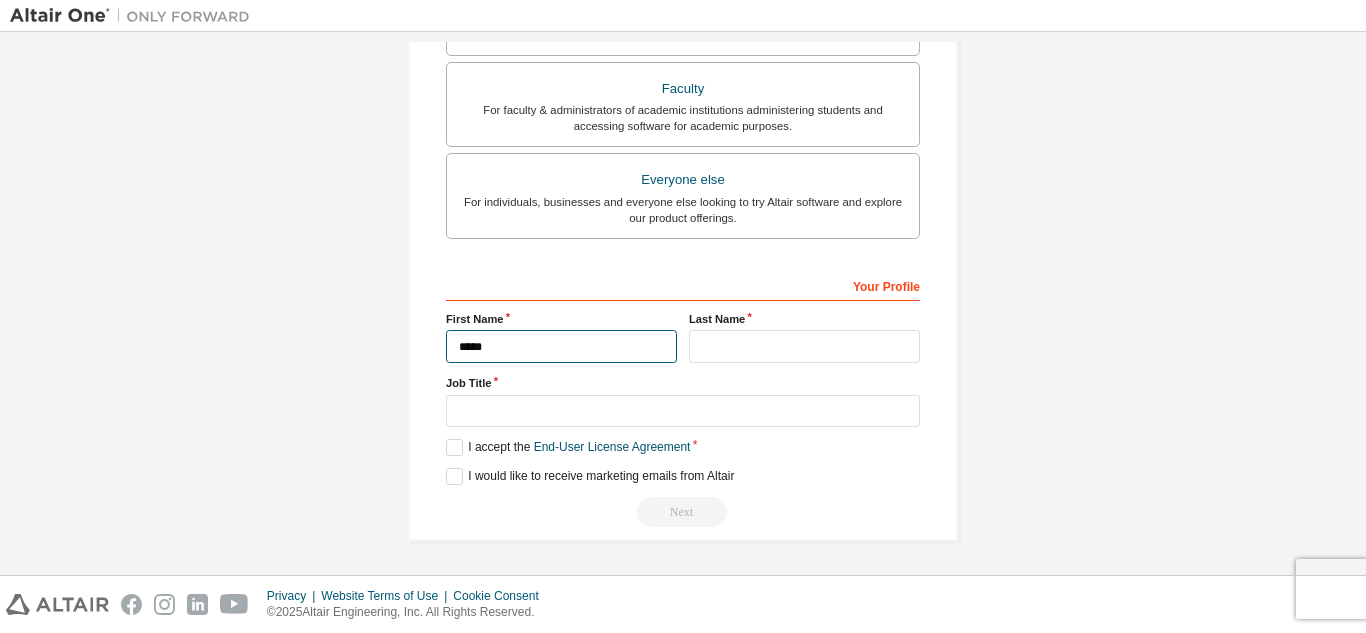 type on "*****" 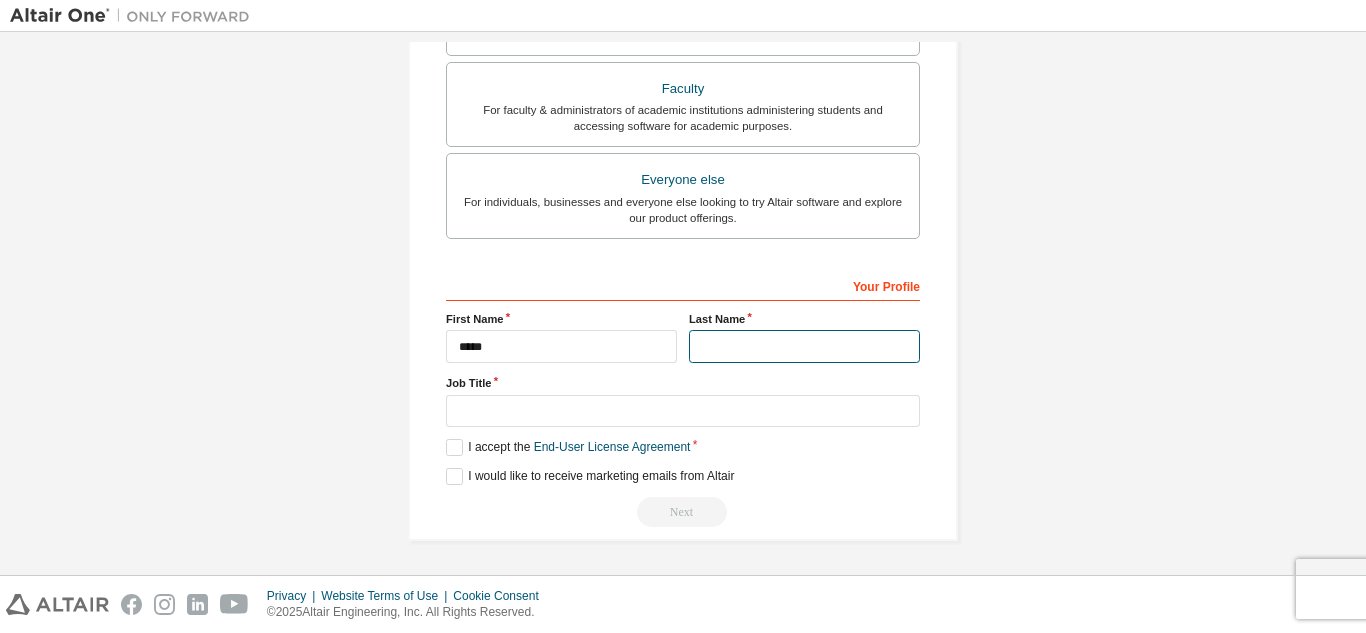 click at bounding box center (804, 346) 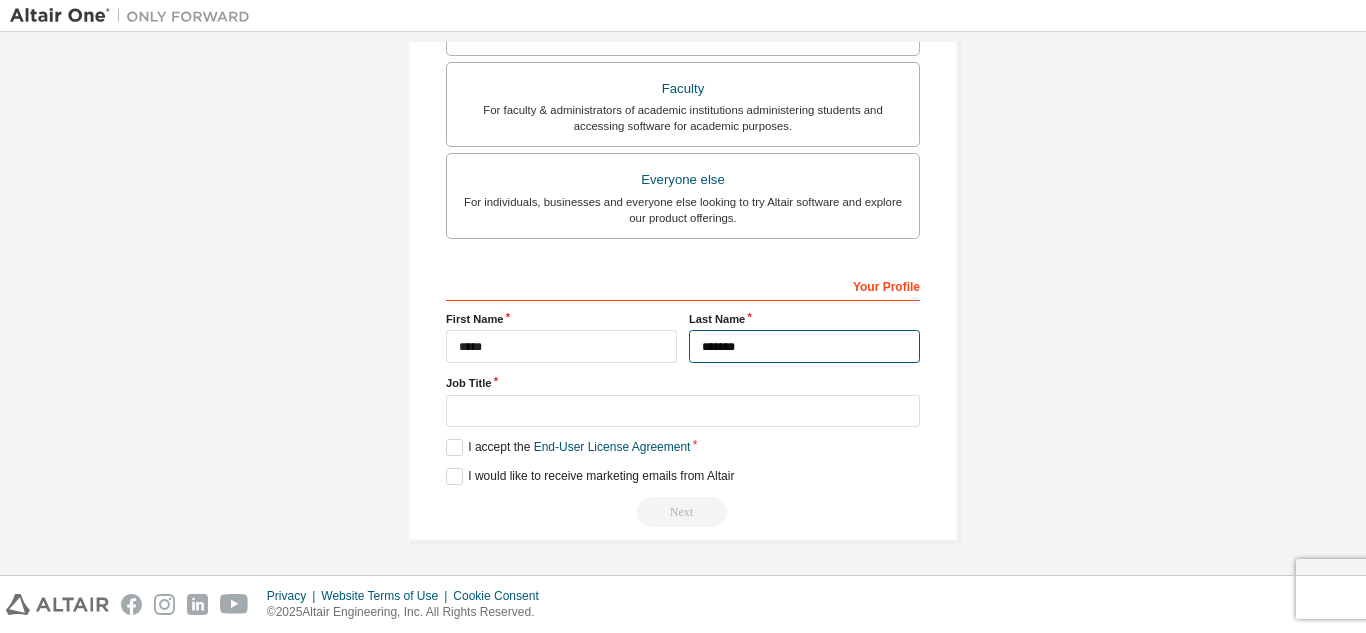 type on "*******" 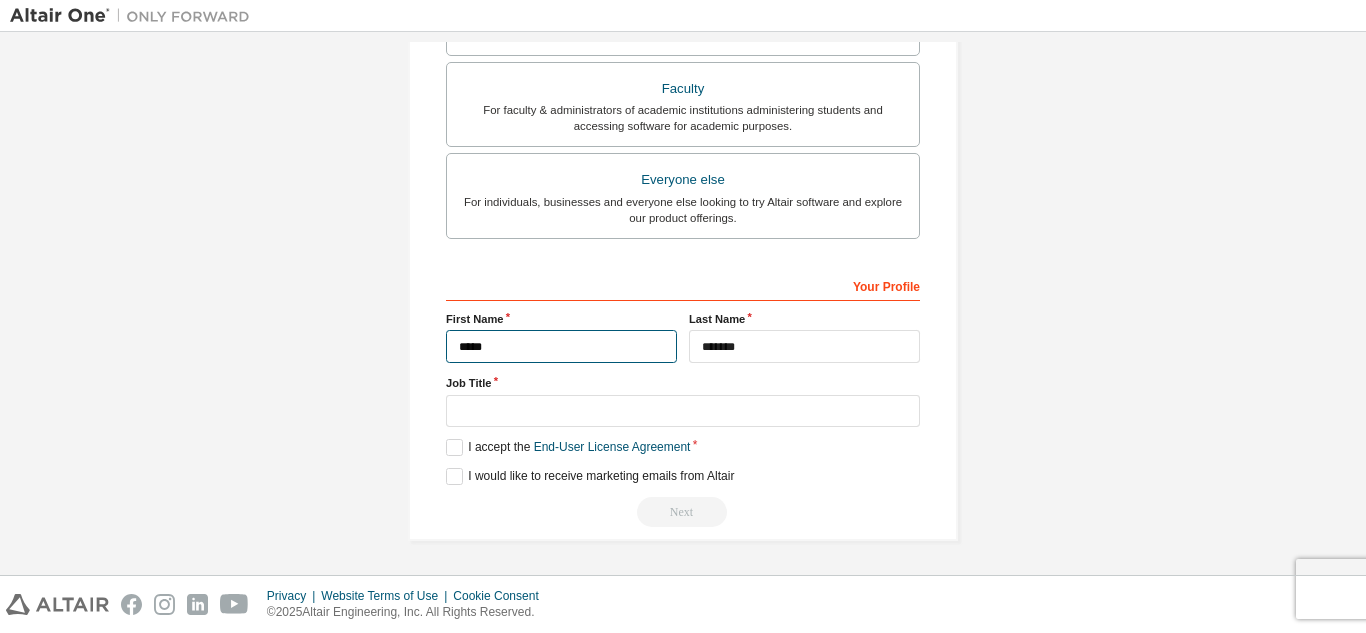 click on "*****" at bounding box center (561, 346) 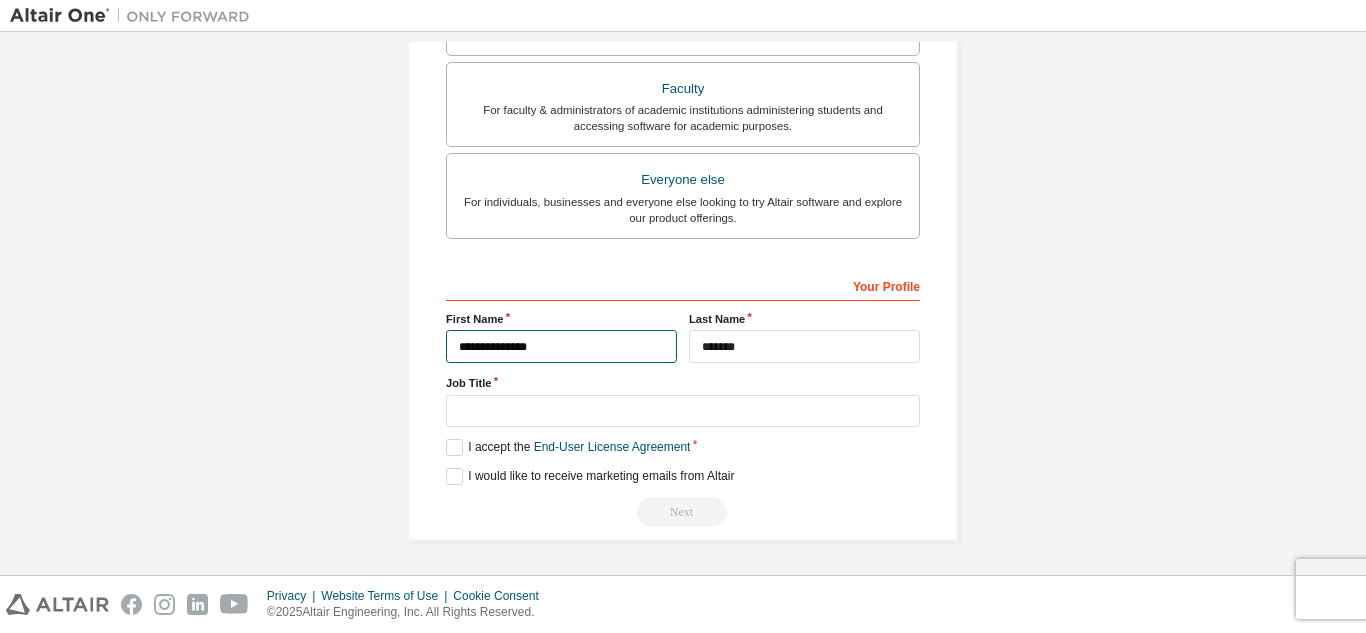 type on "**********" 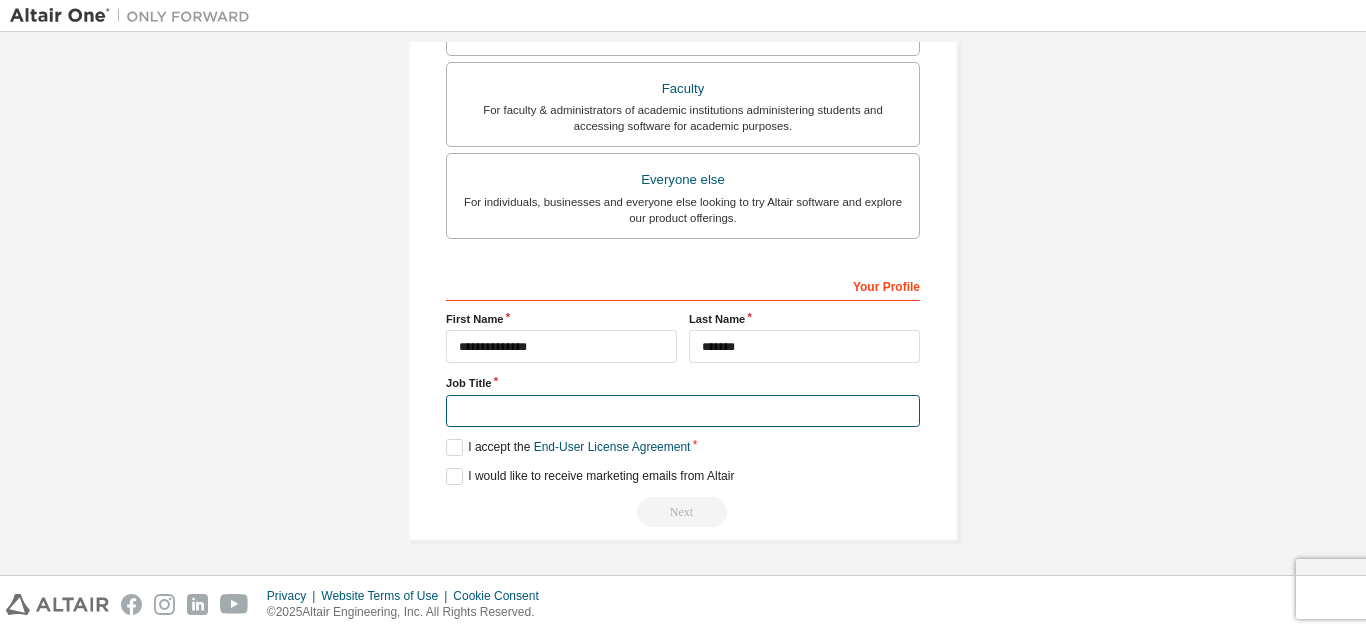 click at bounding box center (683, 411) 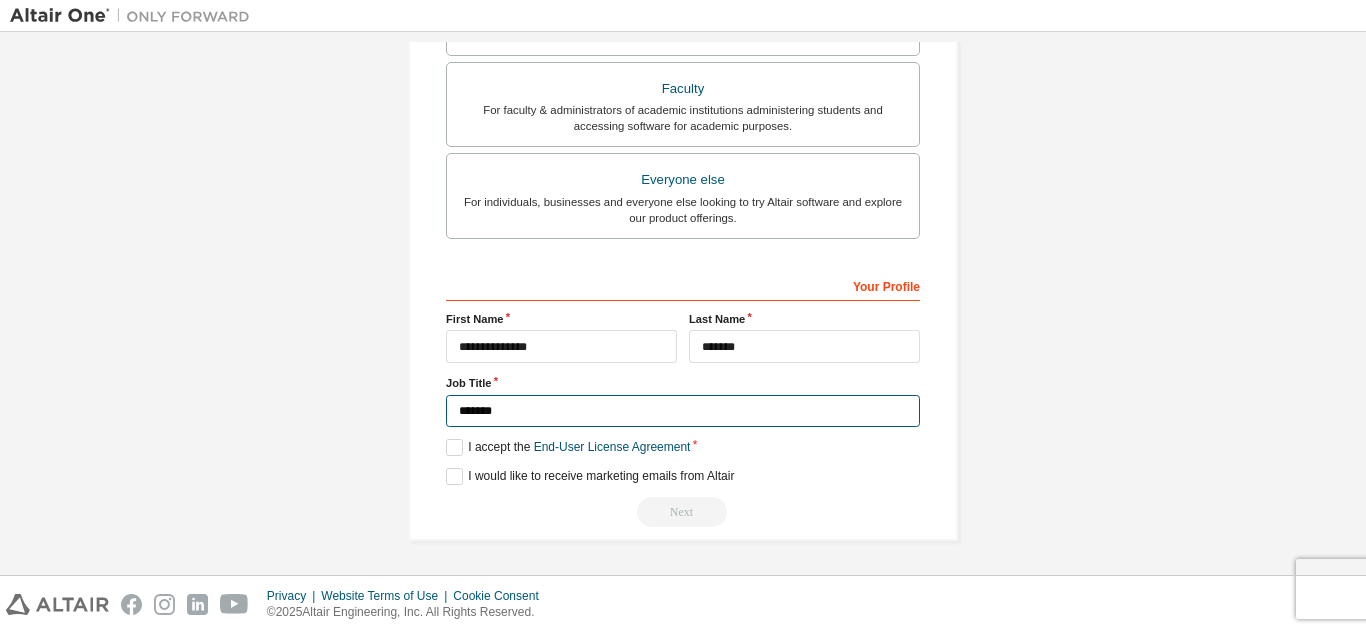 type on "*******" 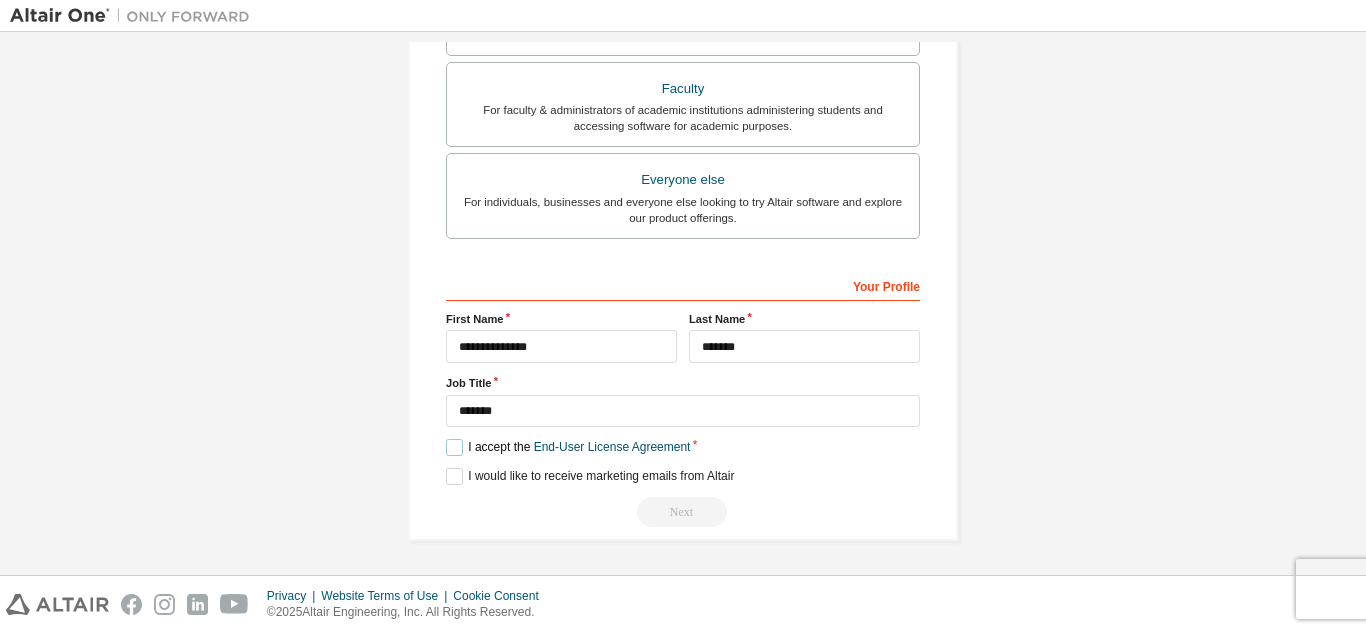 click on "I accept the    End-User License Agreement" at bounding box center [568, 447] 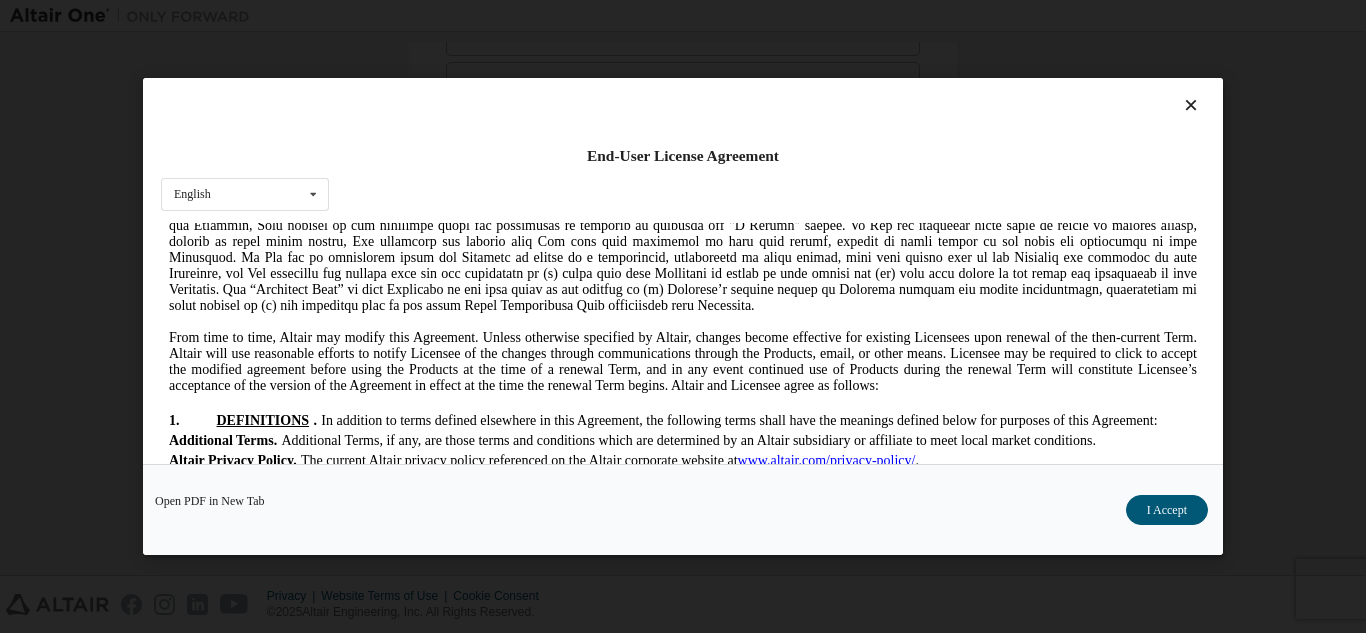 scroll, scrollTop: 267, scrollLeft: 0, axis: vertical 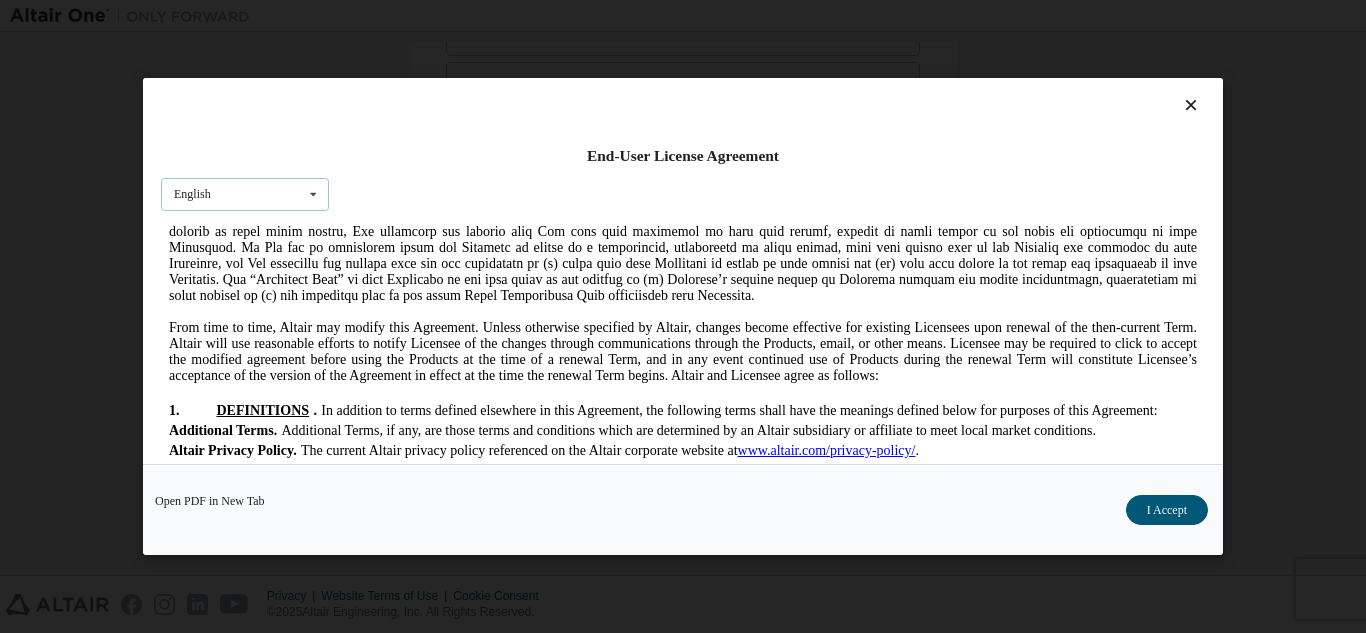 click at bounding box center [313, 194] 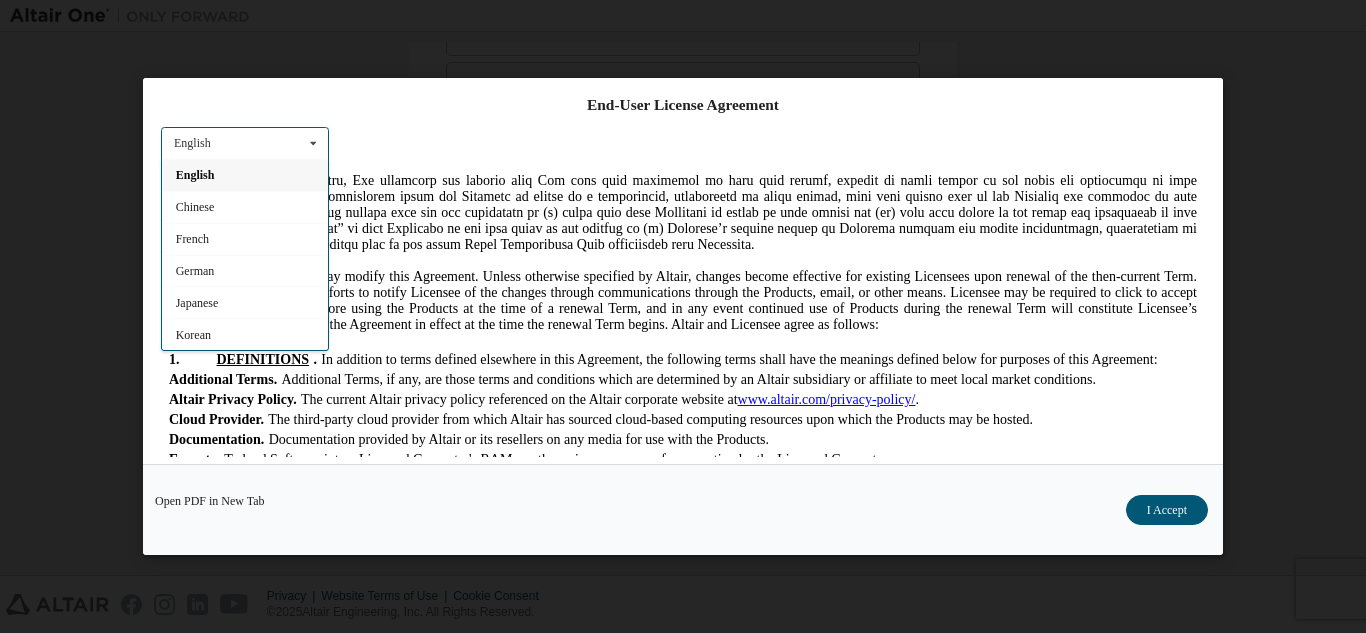 scroll, scrollTop: 66, scrollLeft: 0, axis: vertical 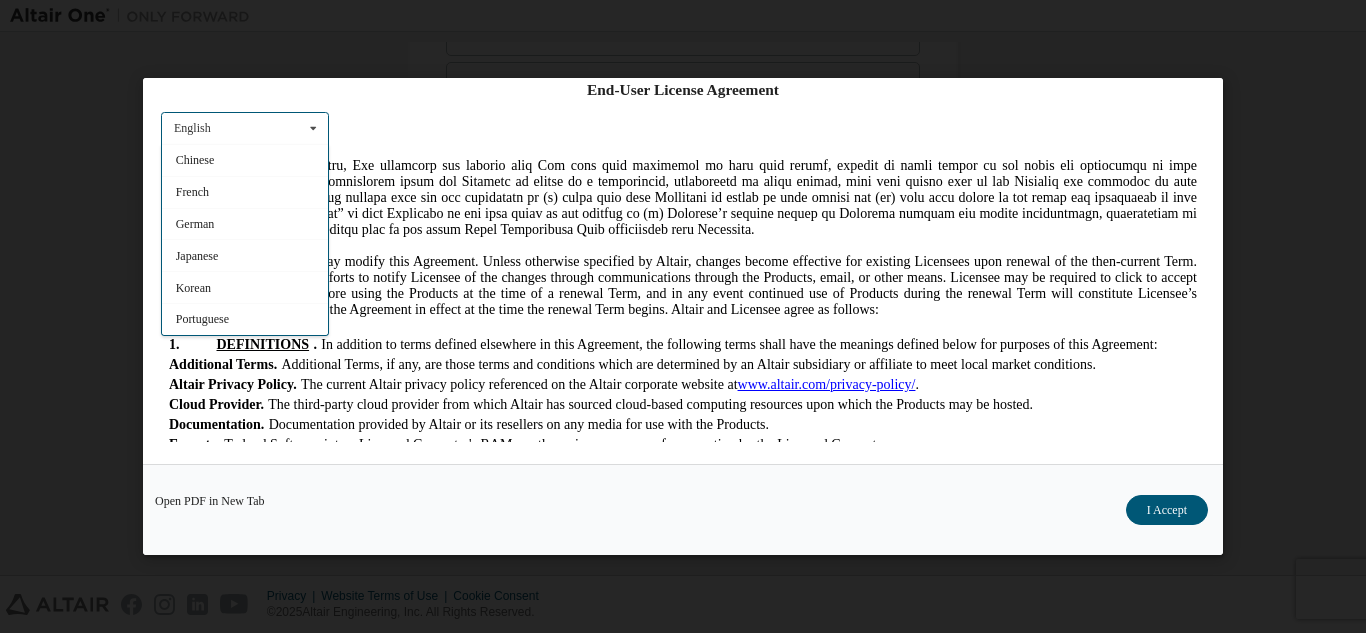 click on "English English Chinese French German Japanese Korean Portuguese" at bounding box center [245, 128] 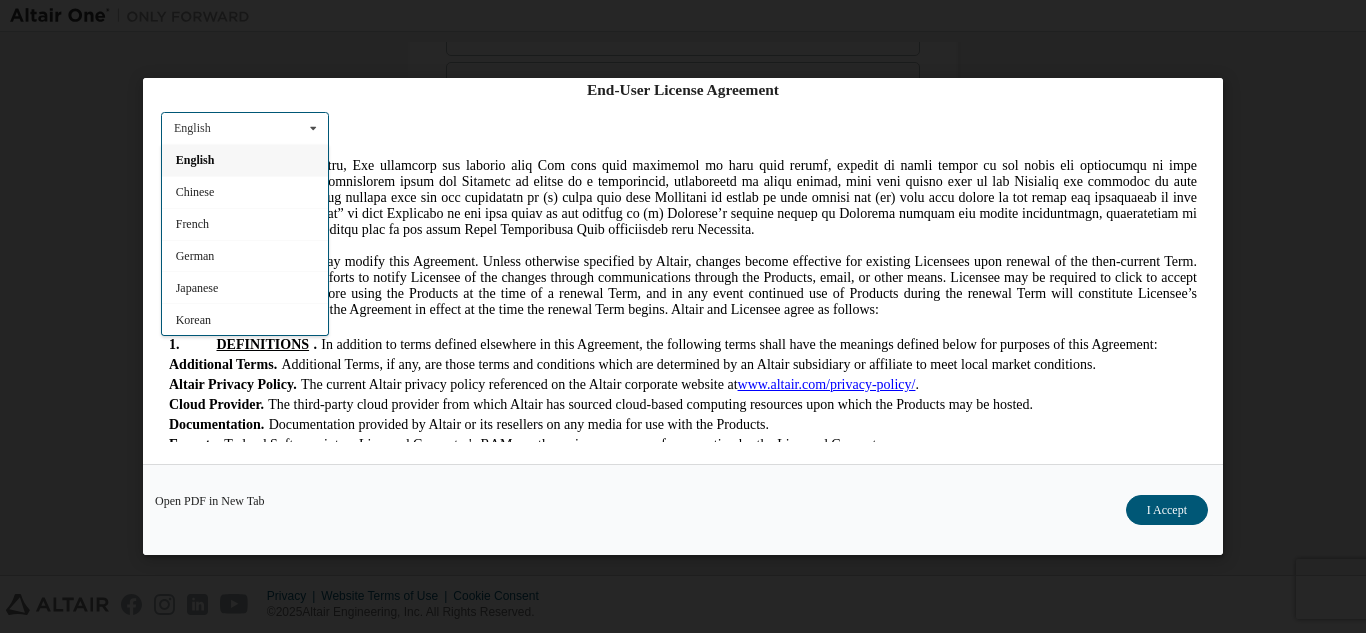 click on "English English Chinese French German Japanese Korean Portuguese" at bounding box center [245, 128] 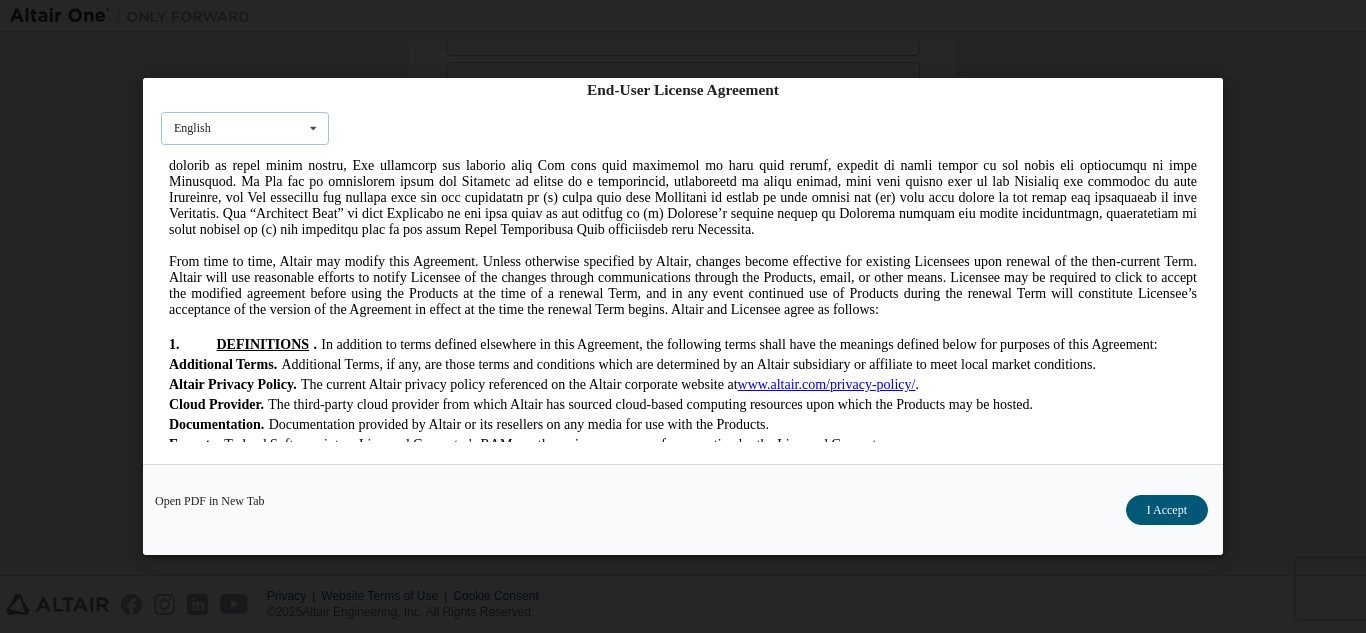 click on "English English Chinese French German Japanese Korean Portuguese" at bounding box center (245, 128) 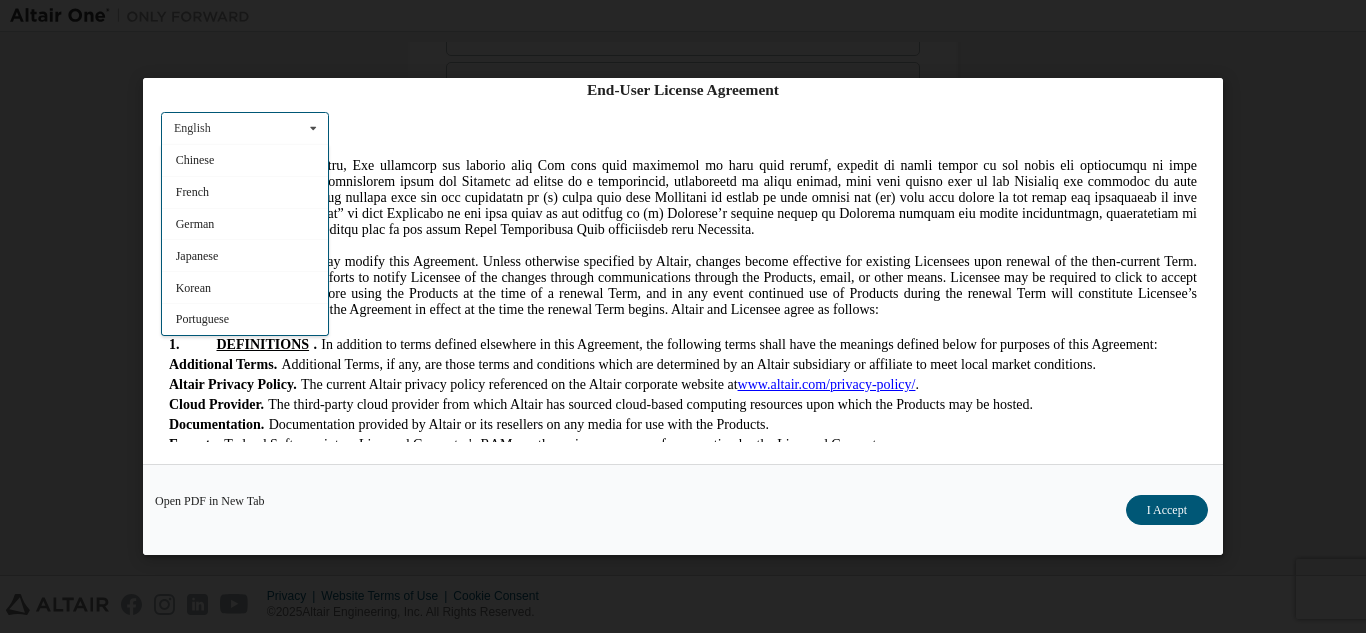 scroll, scrollTop: 0, scrollLeft: 0, axis: both 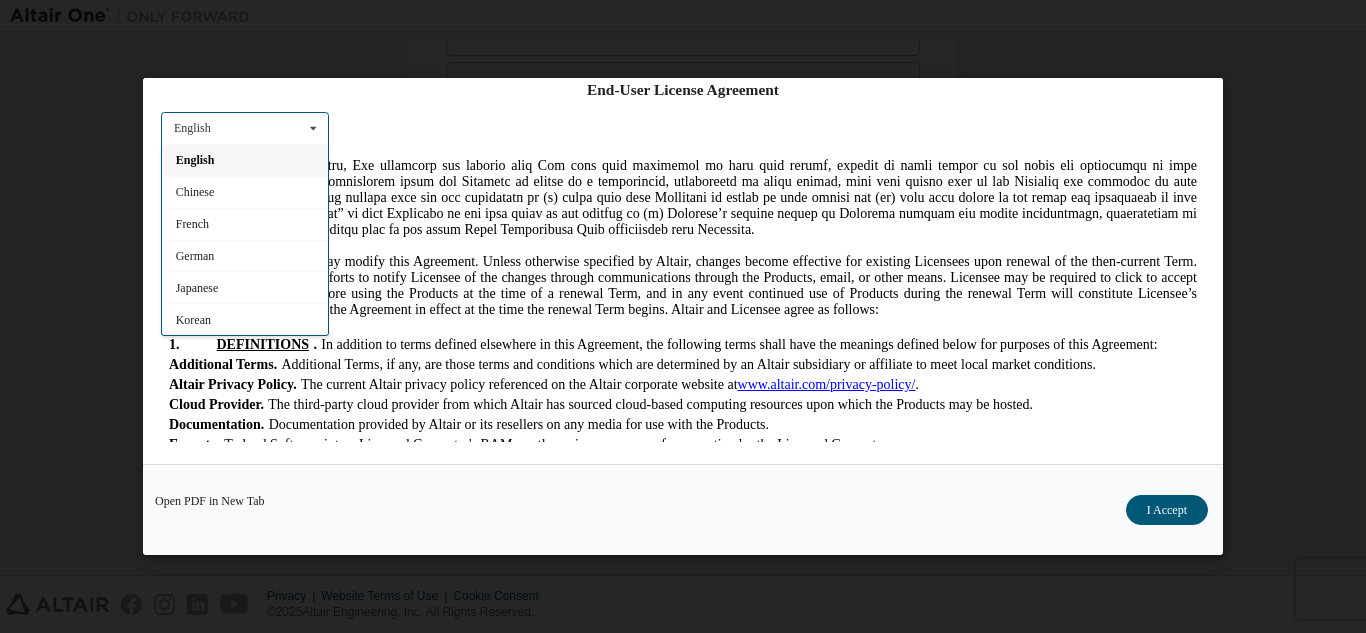click on "English" at bounding box center (245, 160) 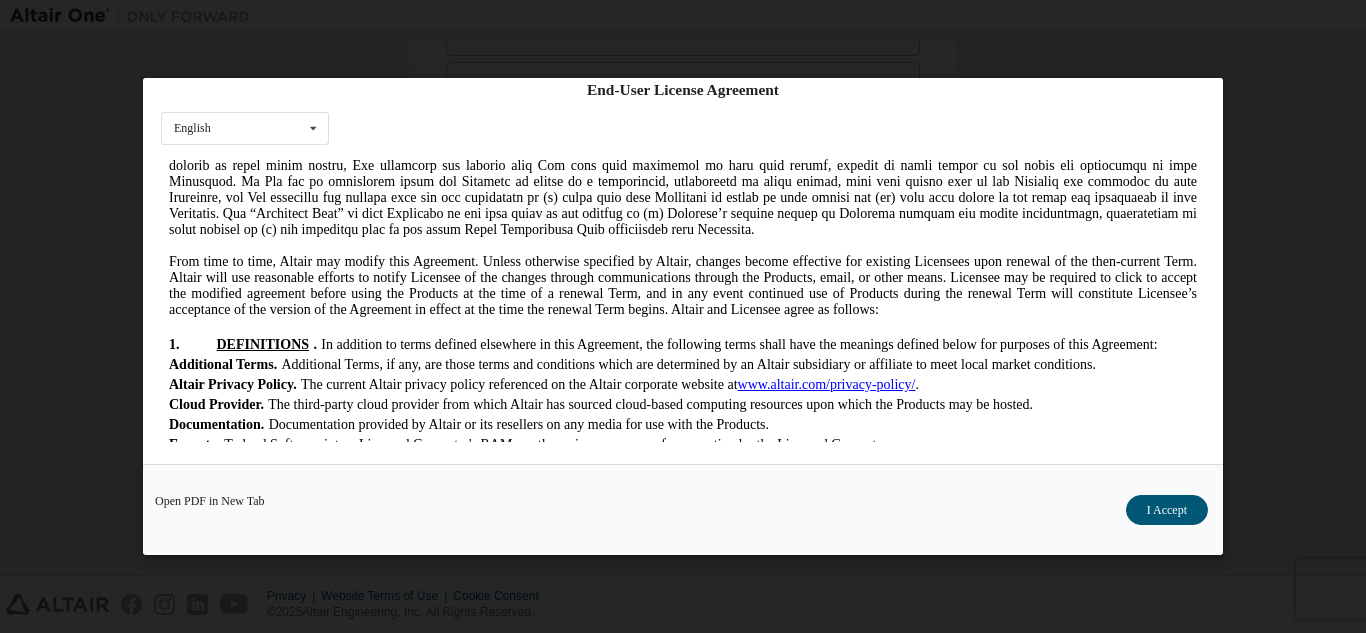 click on "I Accept" at bounding box center (1167, 510) 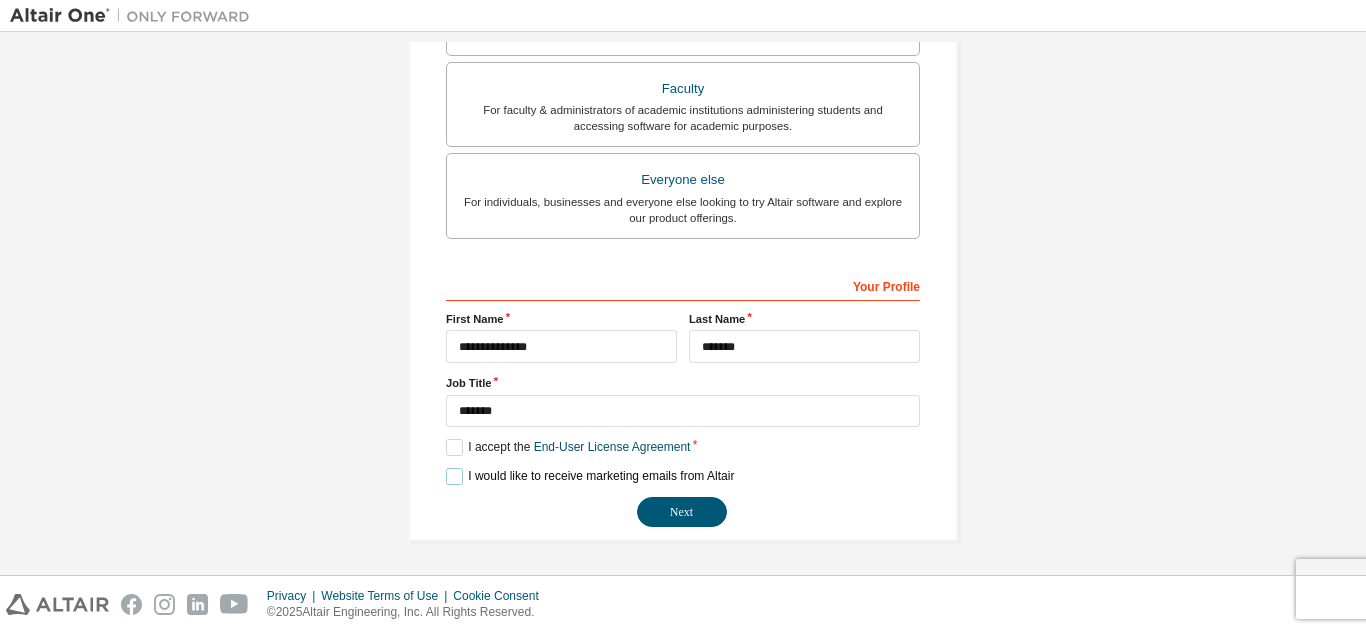 click on "I would like to receive marketing emails from Altair" at bounding box center (590, 476) 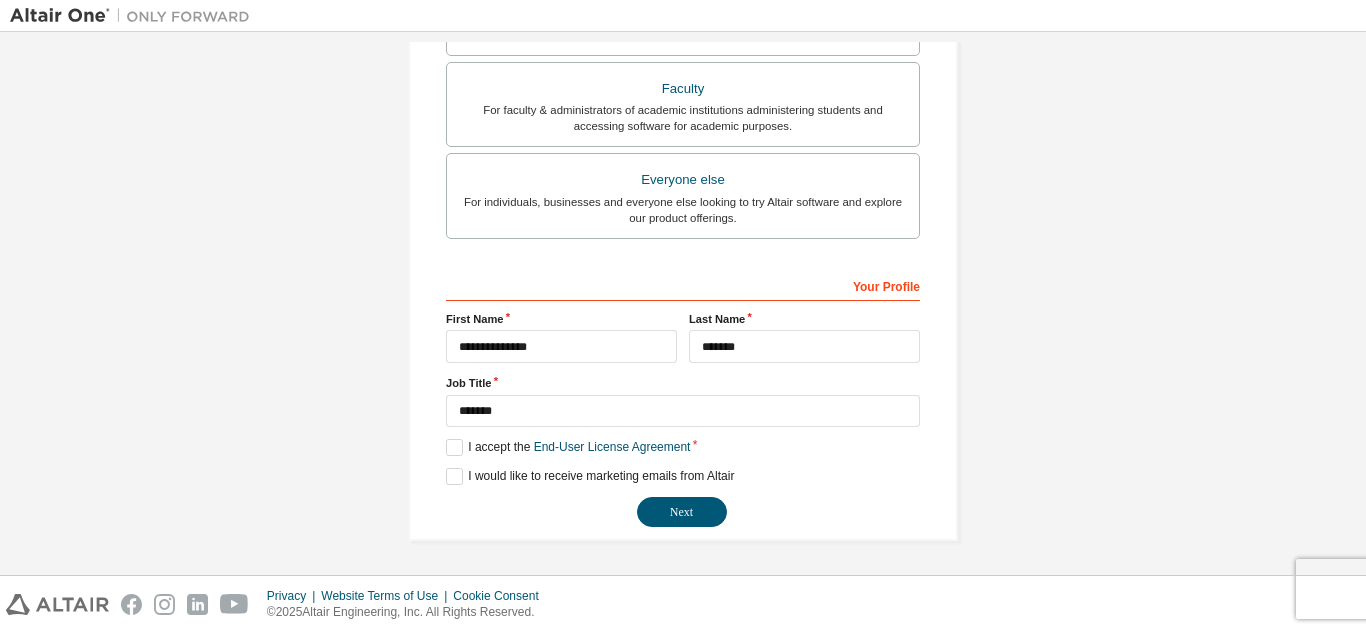 click on "Next" at bounding box center [682, 512] 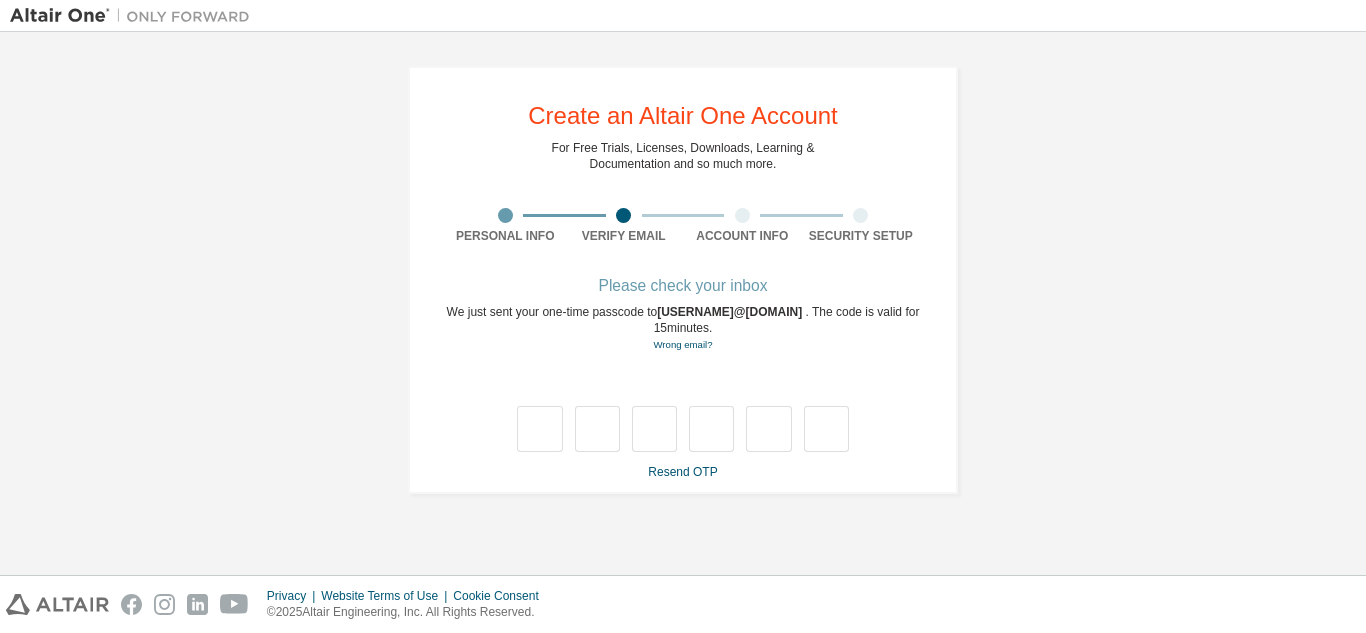 scroll, scrollTop: 0, scrollLeft: 0, axis: both 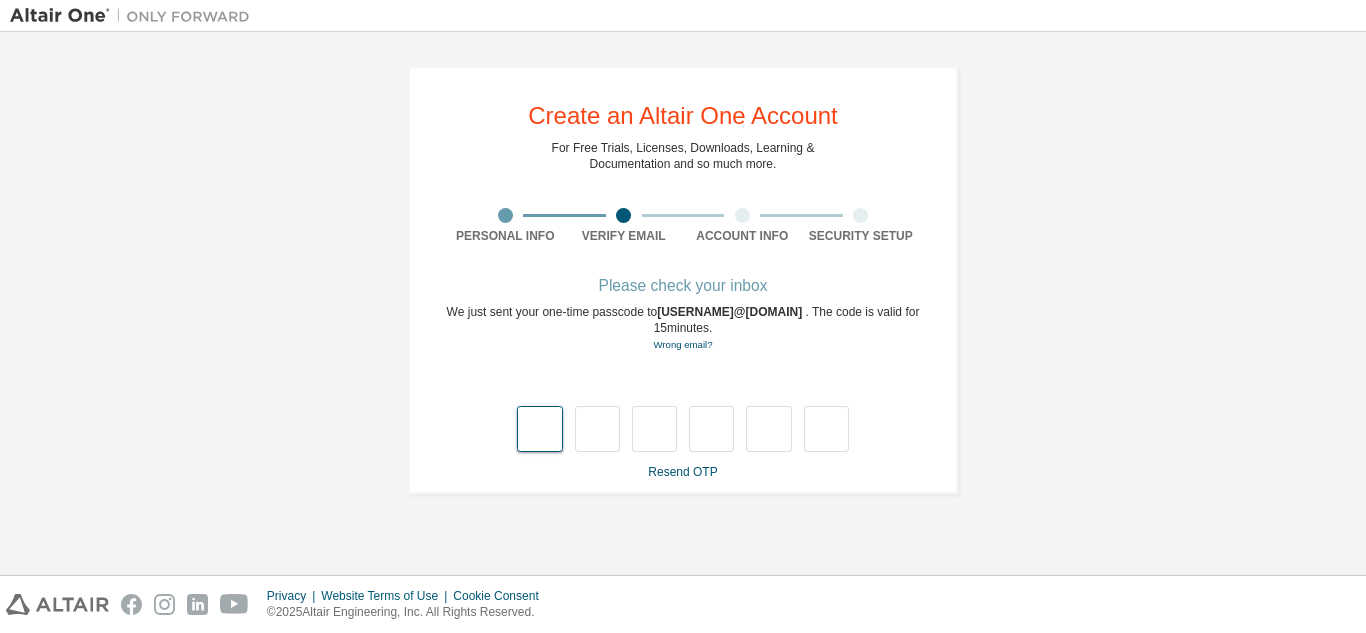 click at bounding box center (539, 429) 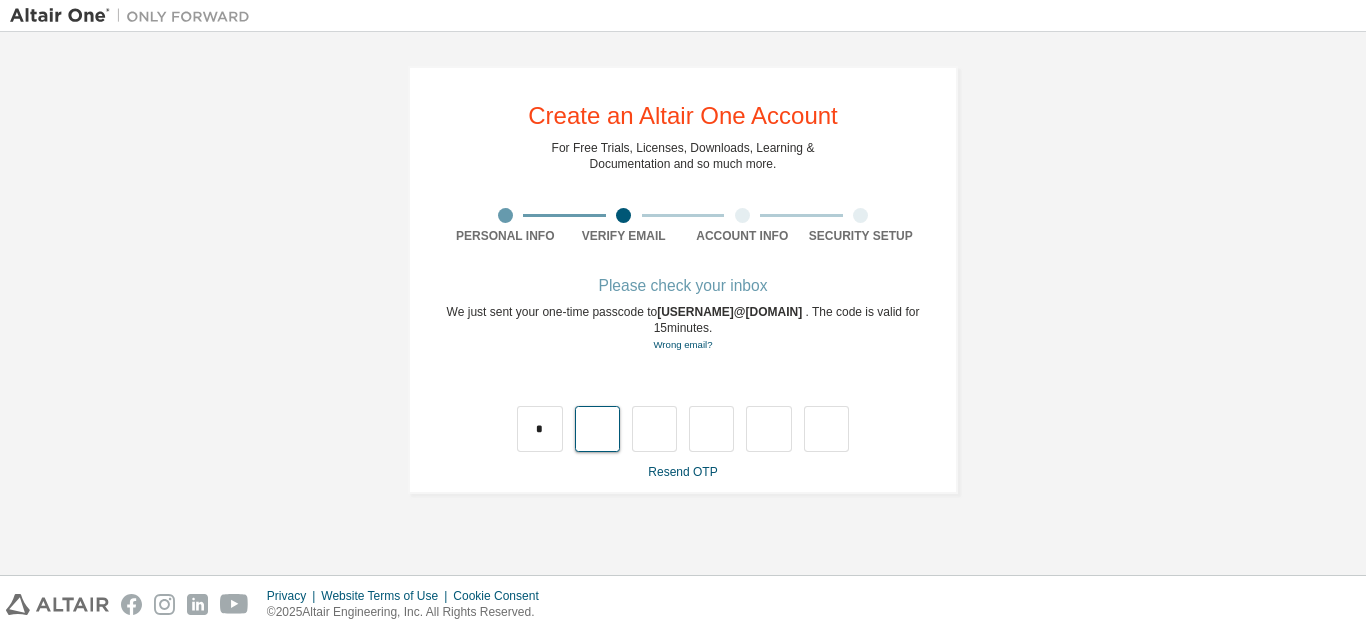 type on "*" 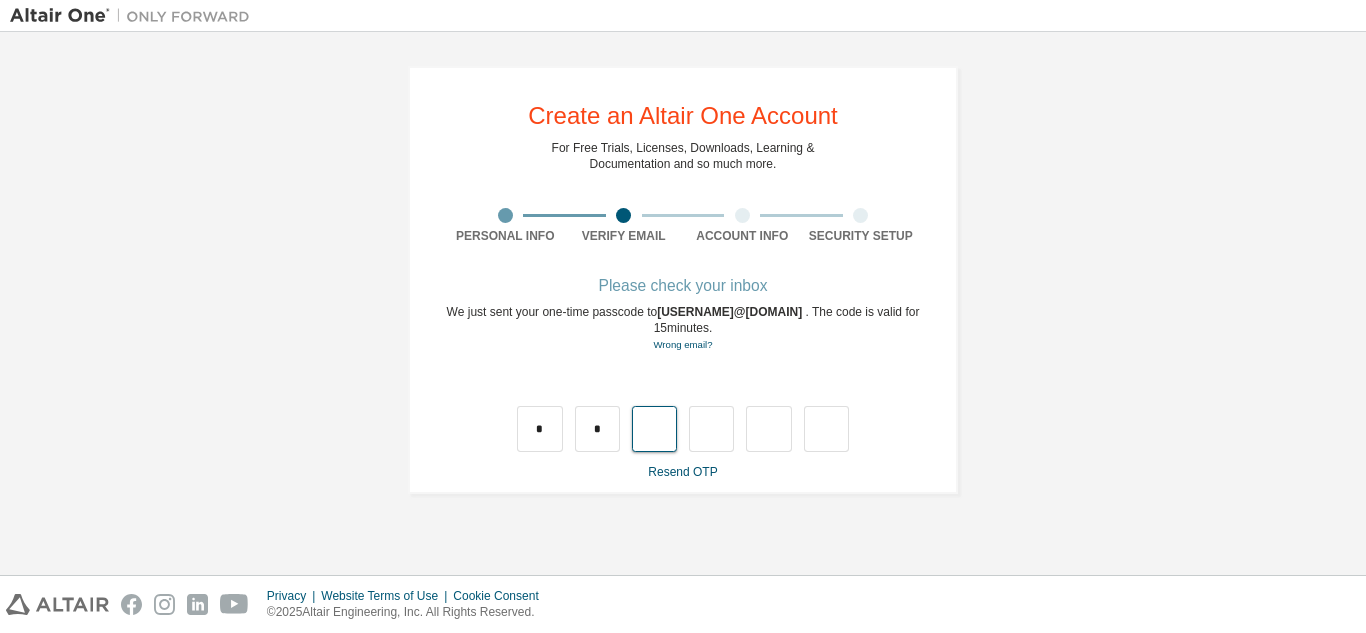type on "*" 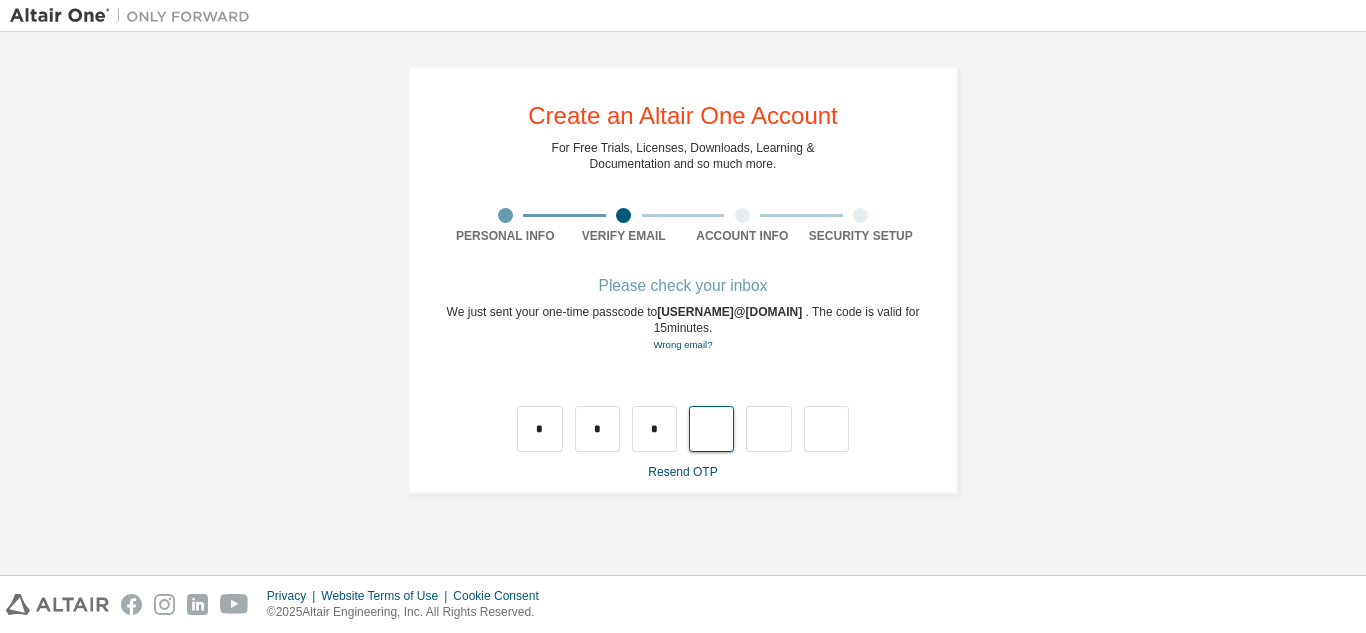 type on "*" 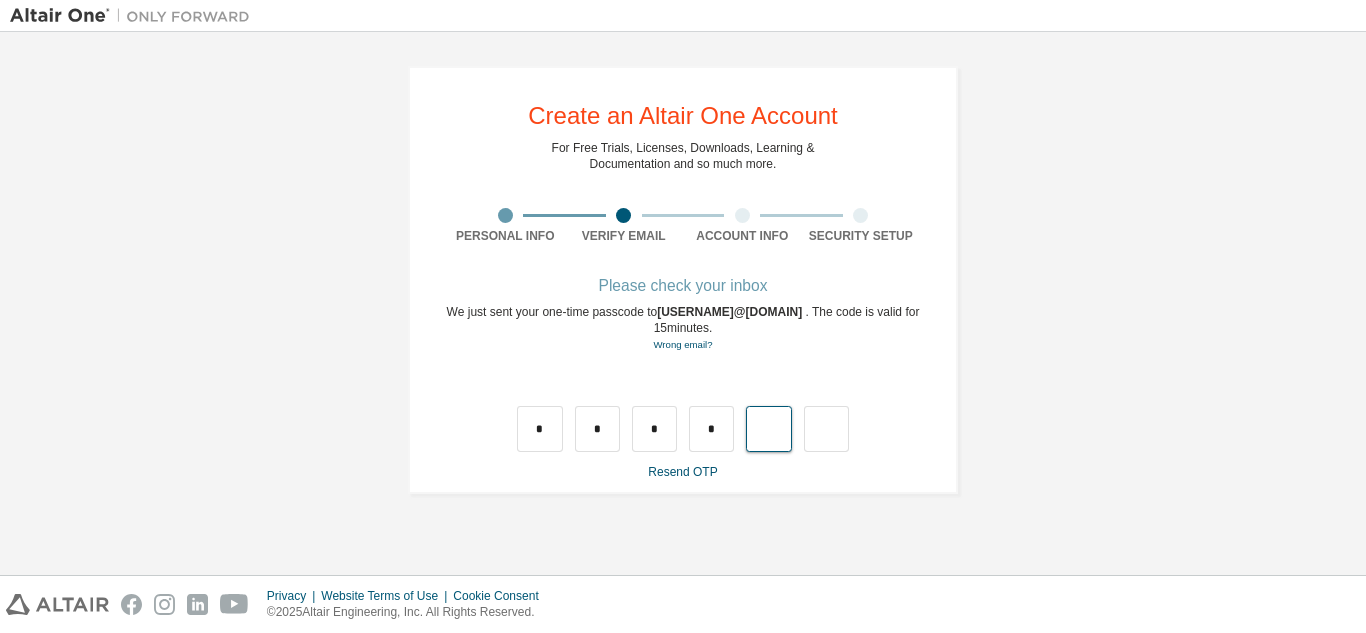 type on "*" 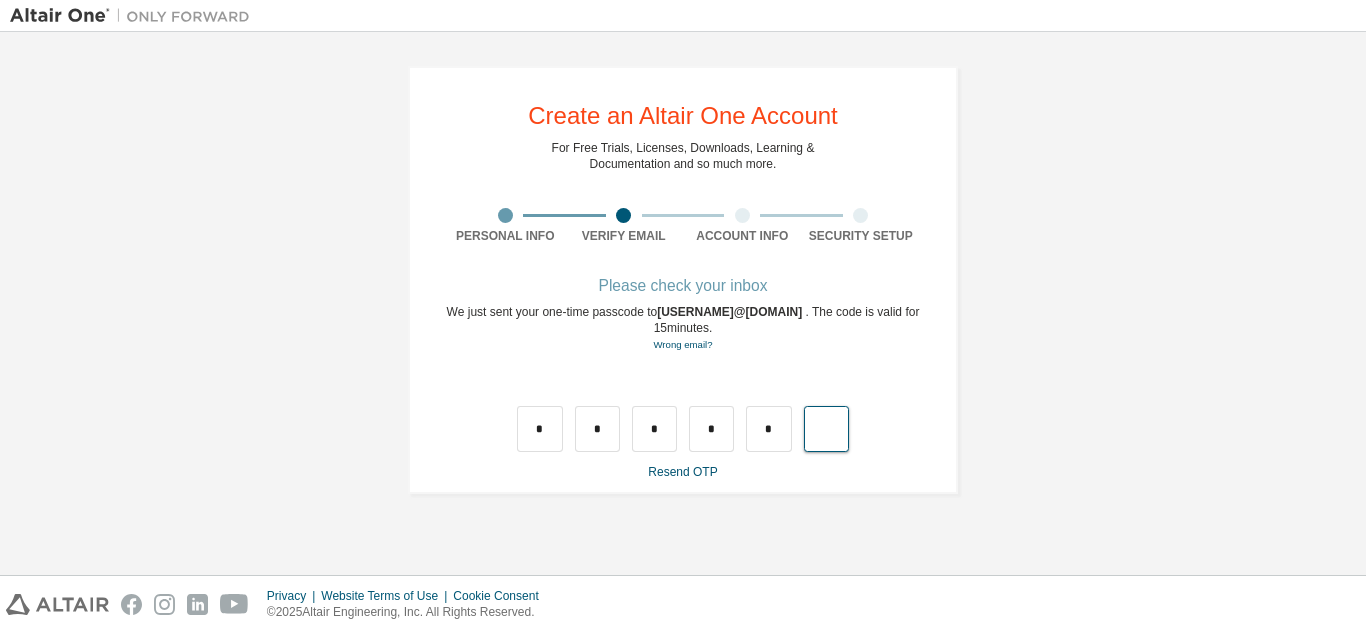 type on "*" 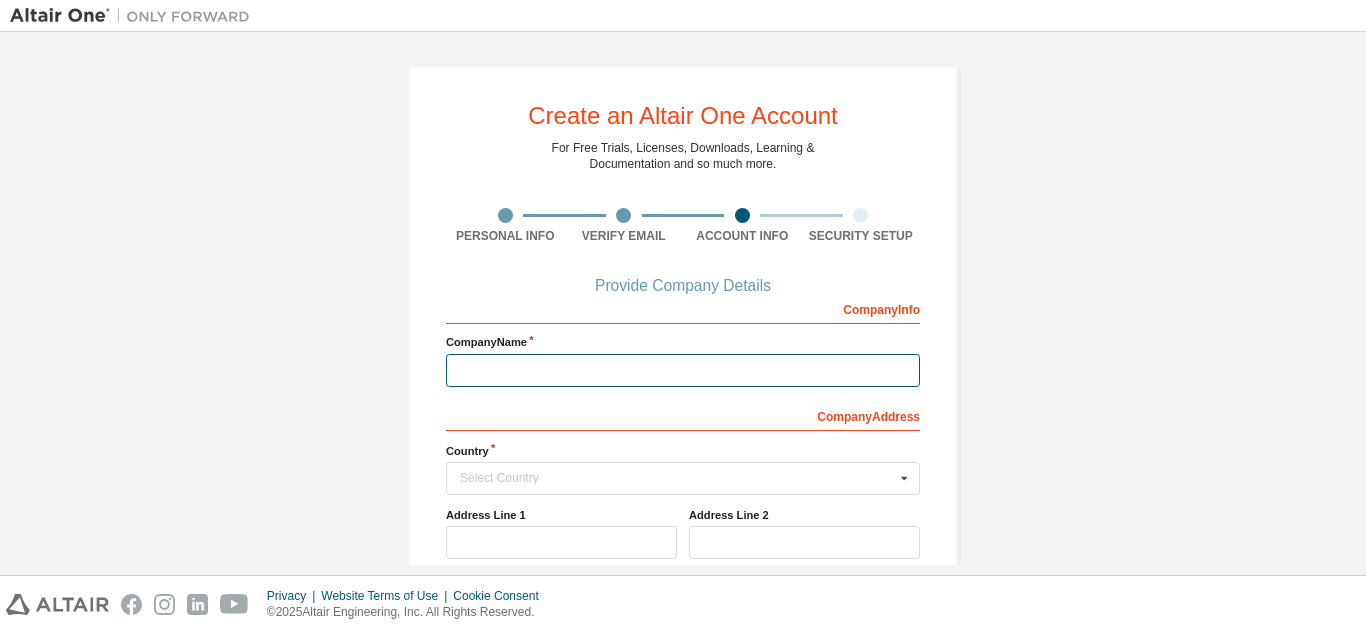 click at bounding box center [683, 370] 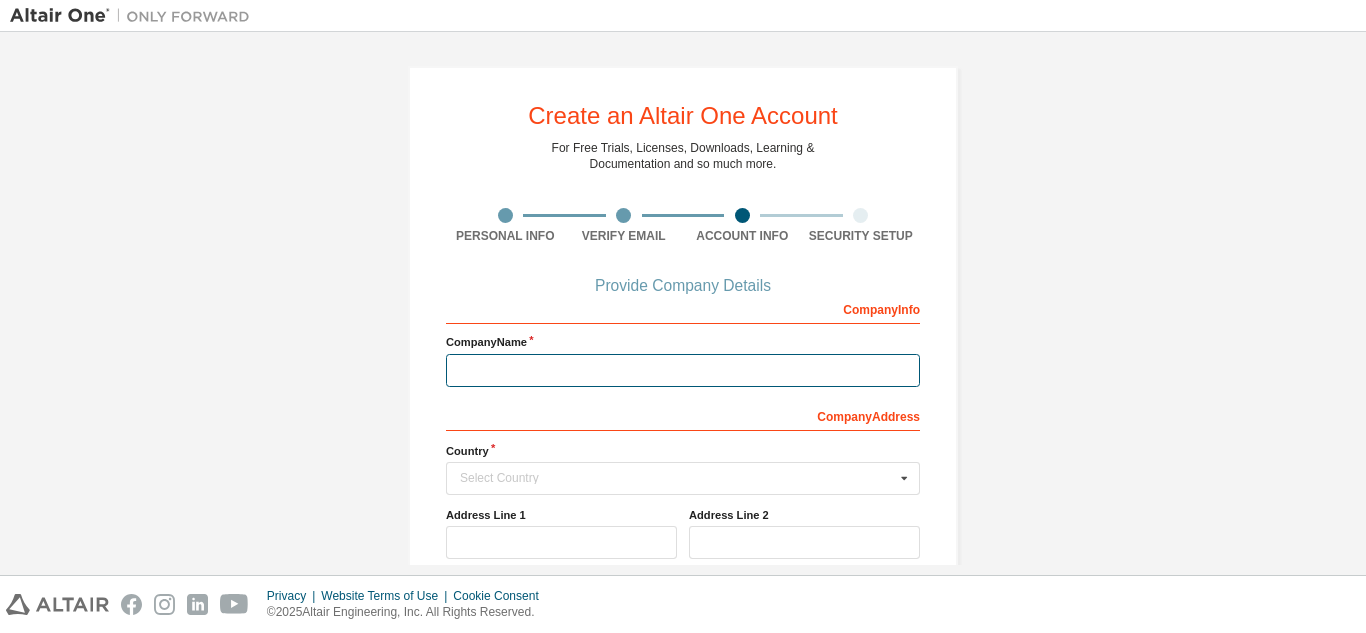 click at bounding box center [683, 370] 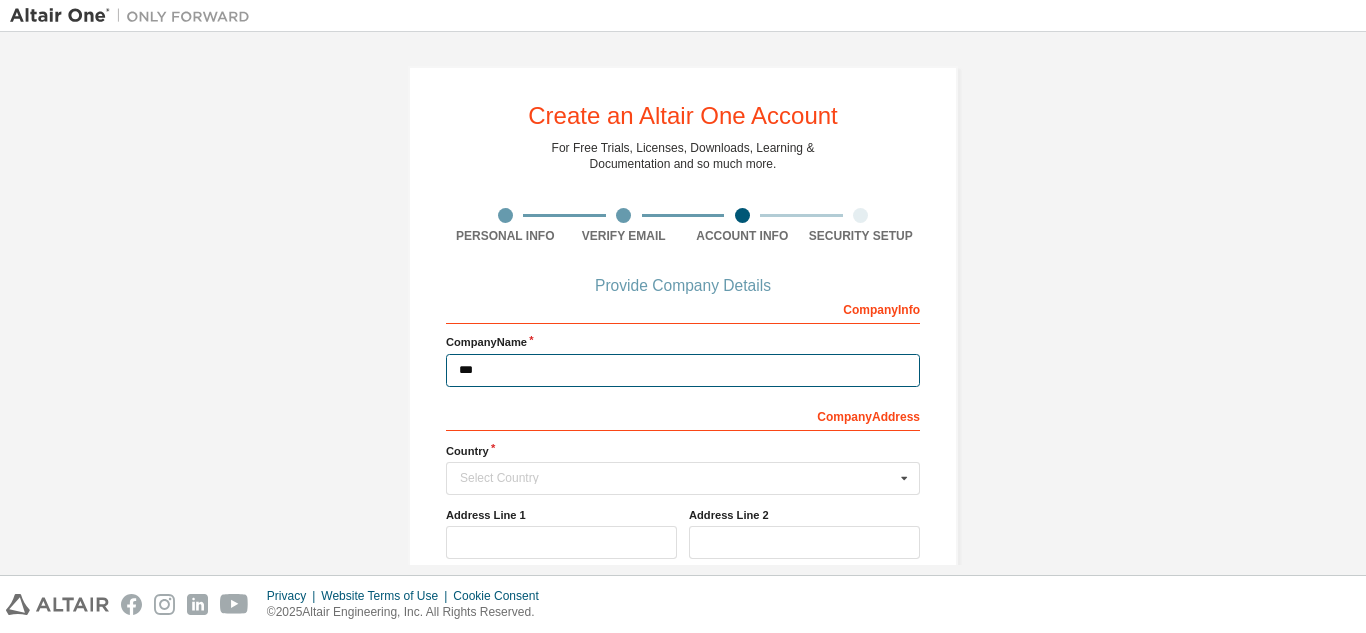 click on "***" at bounding box center [683, 370] 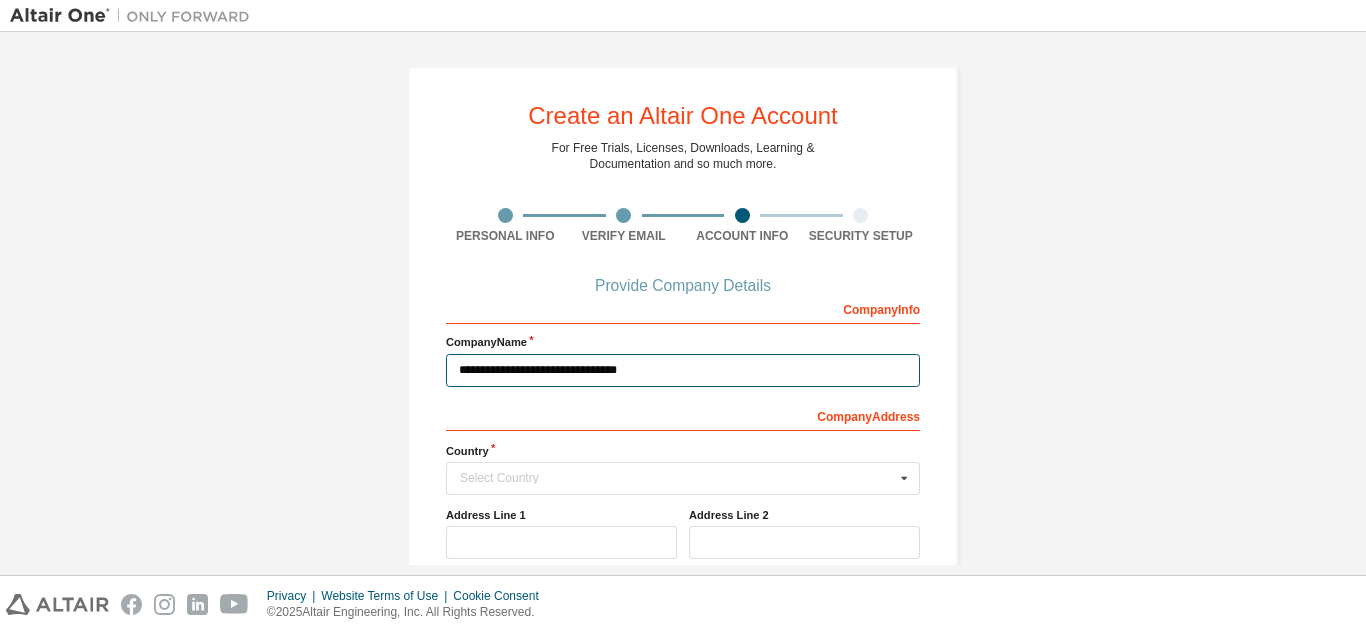 type on "**********" 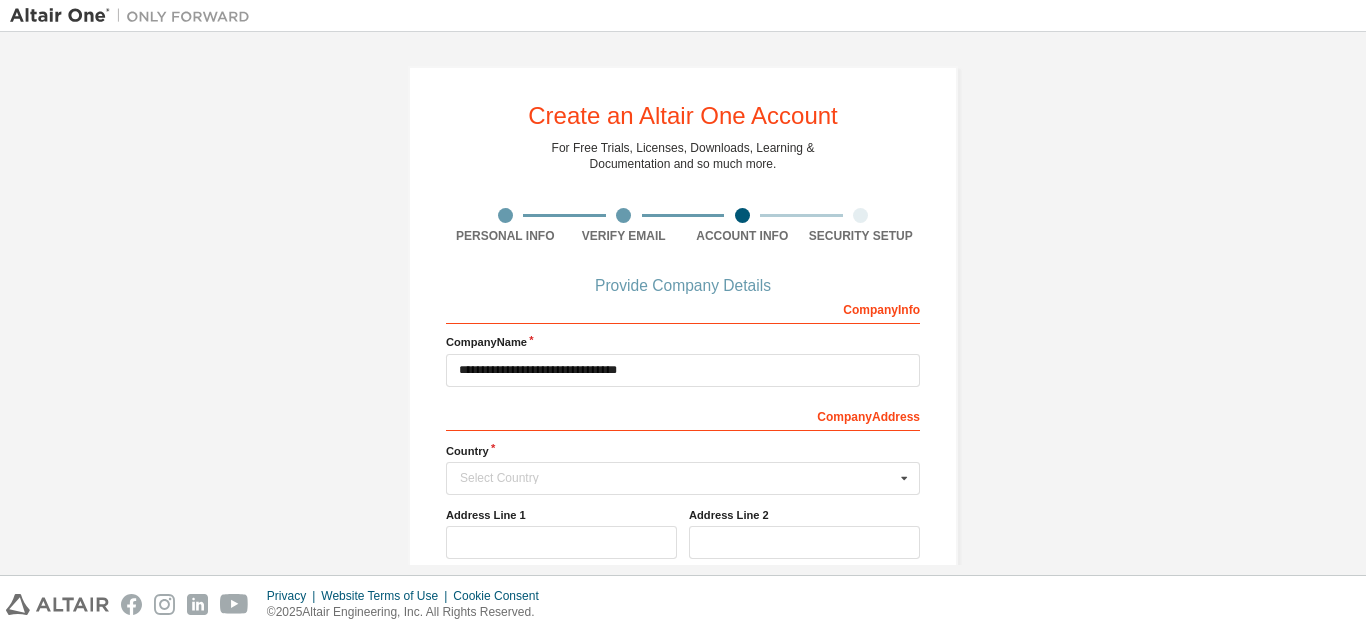 click on "Select Country" at bounding box center [677, 478] 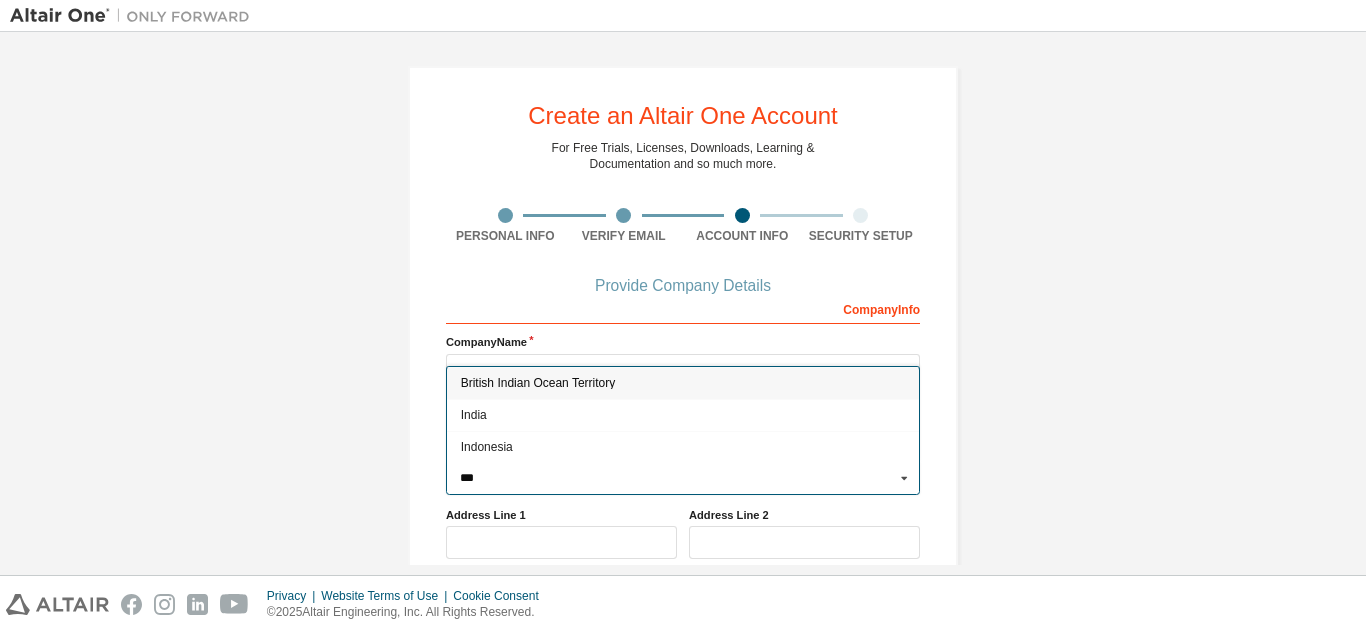 type on "***" 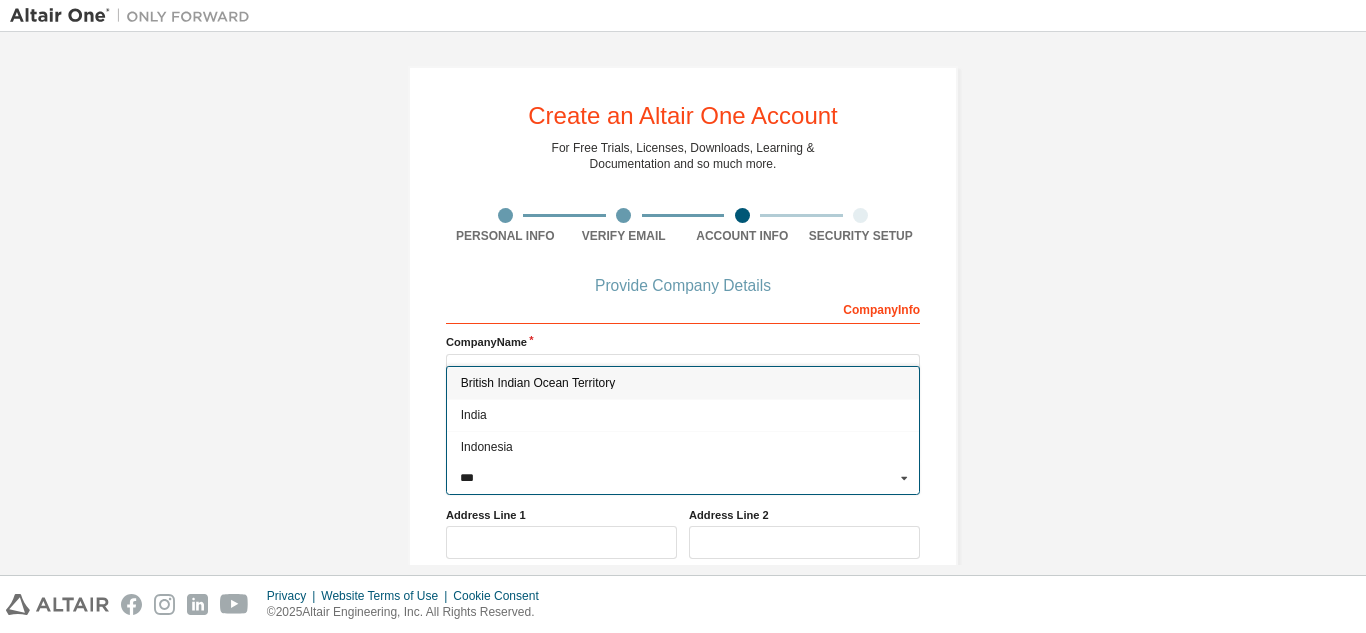 click on "Indonesia" at bounding box center (683, 448) 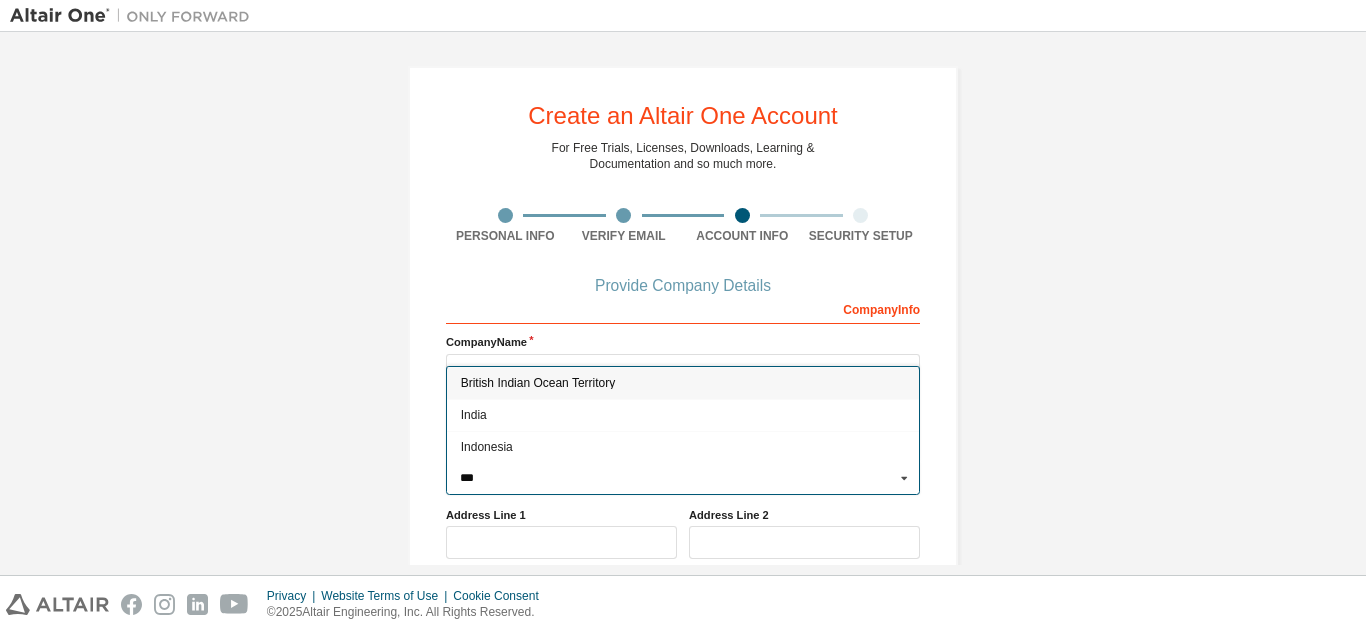 type on "***" 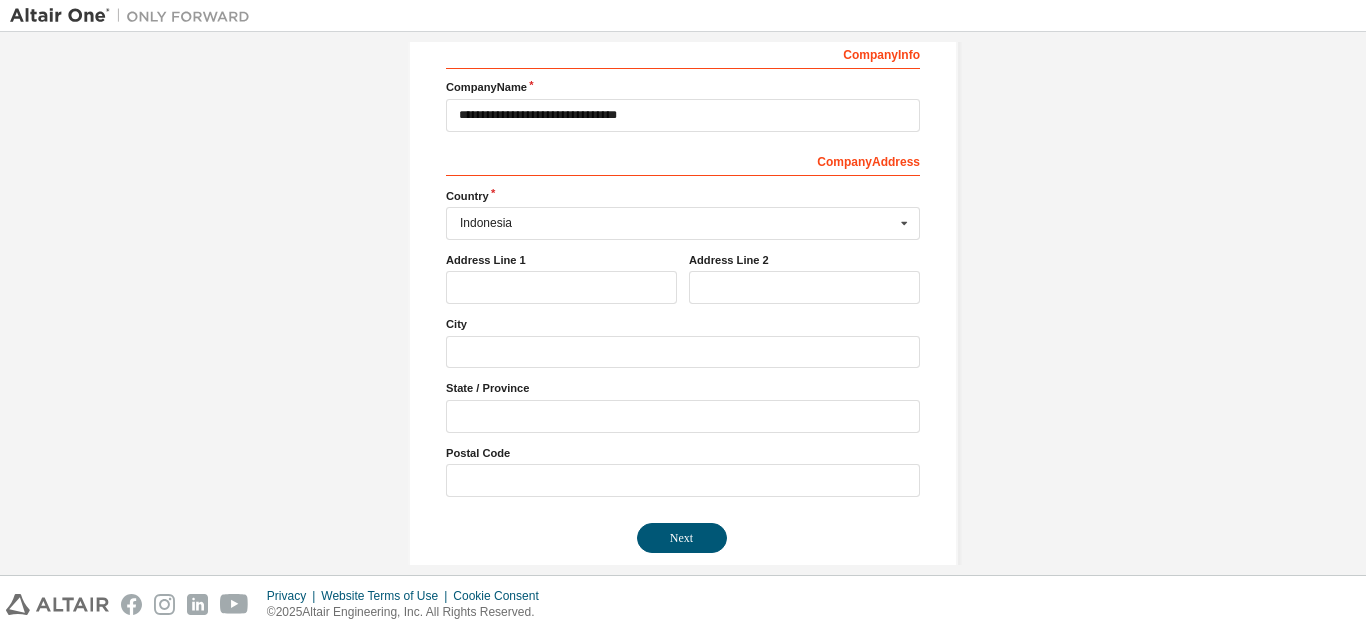 scroll, scrollTop: 256, scrollLeft: 0, axis: vertical 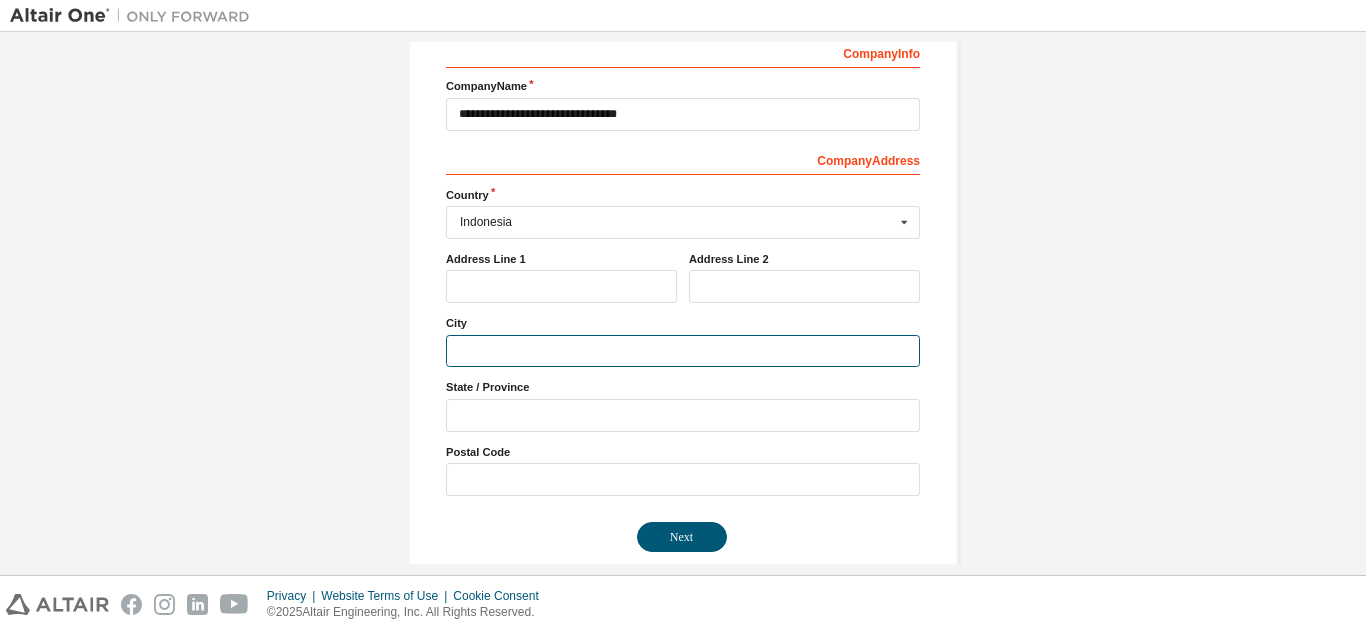 click at bounding box center [683, 351] 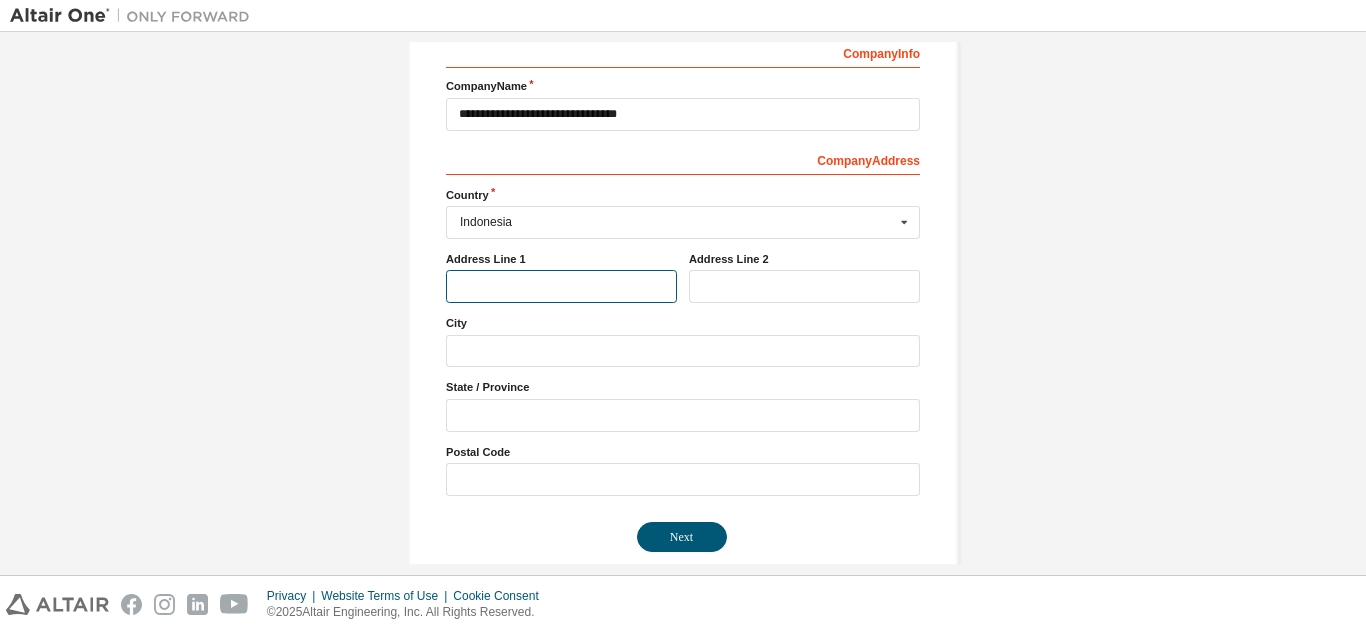 click at bounding box center [561, 286] 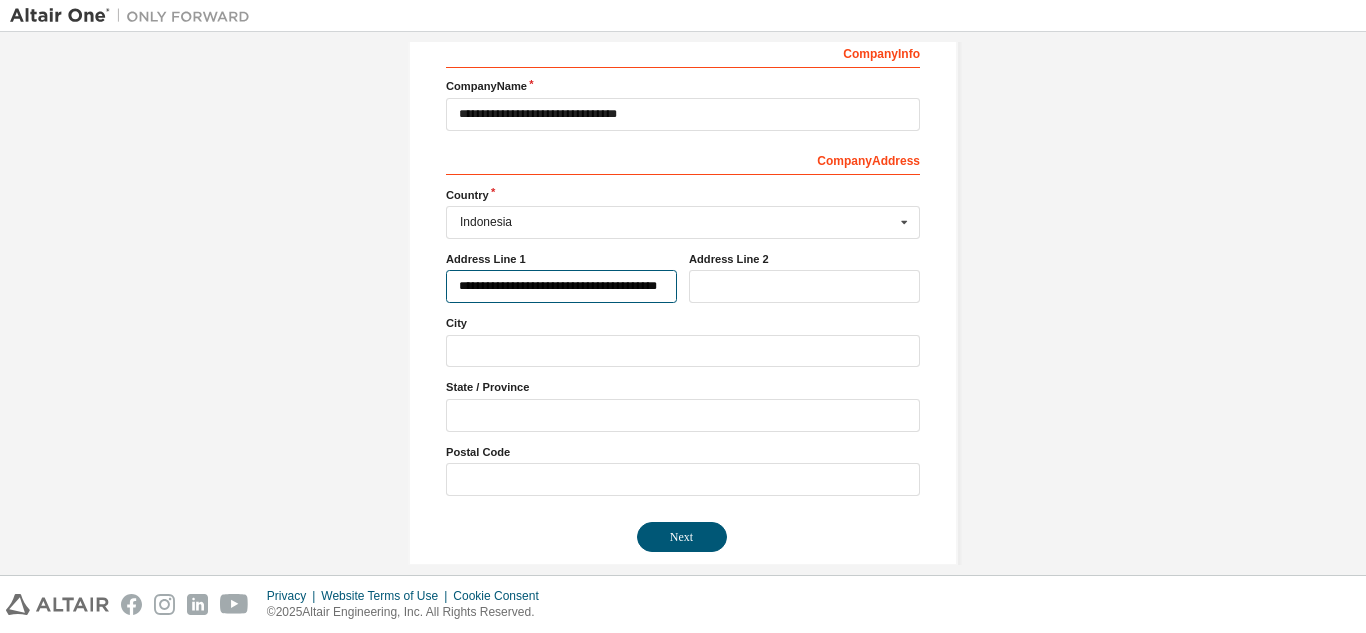 scroll, scrollTop: 0, scrollLeft: 6, axis: horizontal 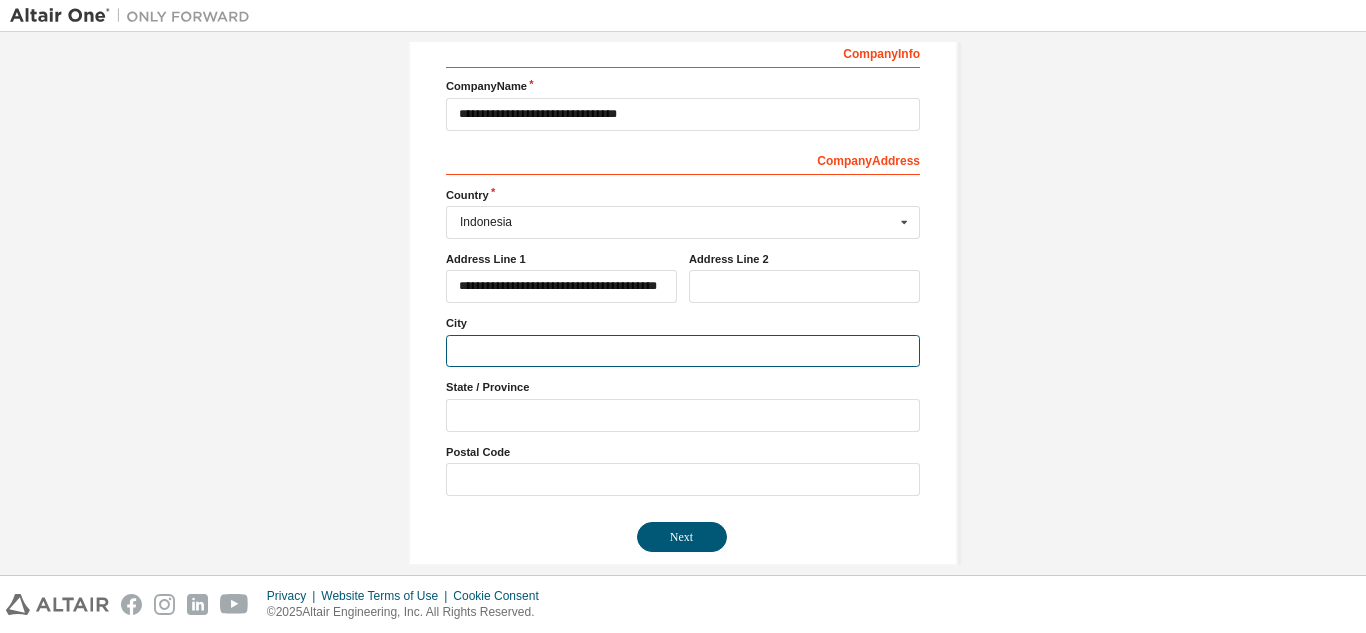click at bounding box center [683, 351] 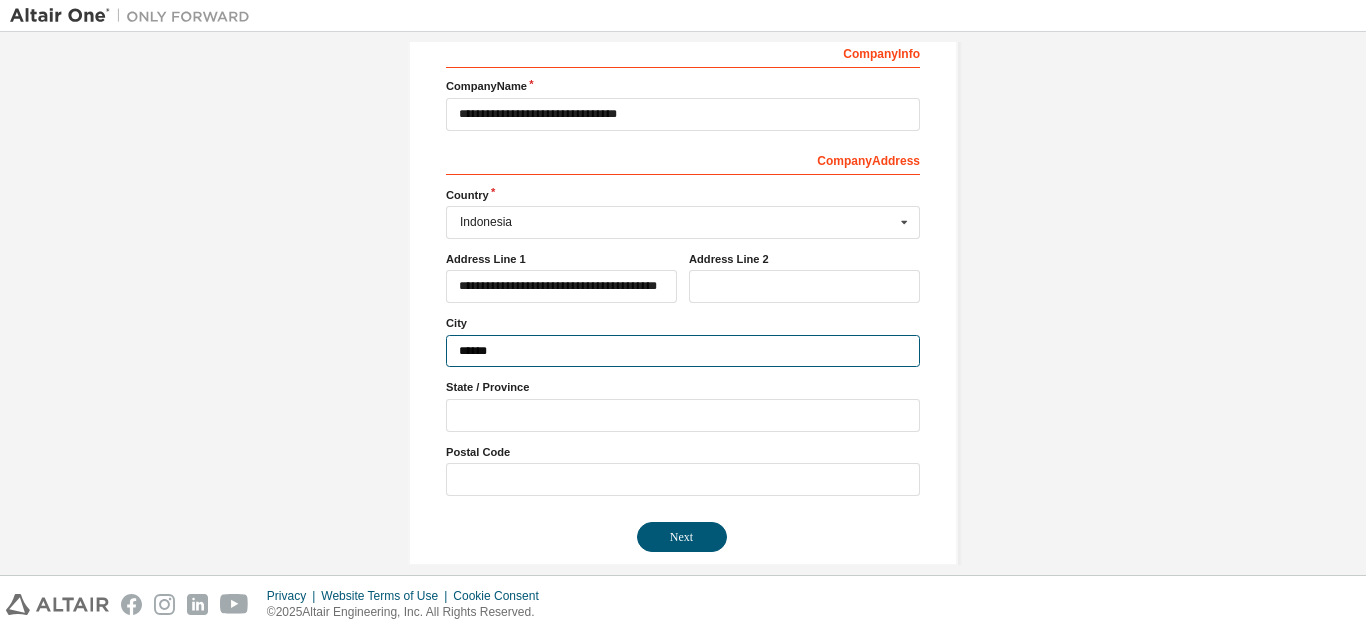 type on "******" 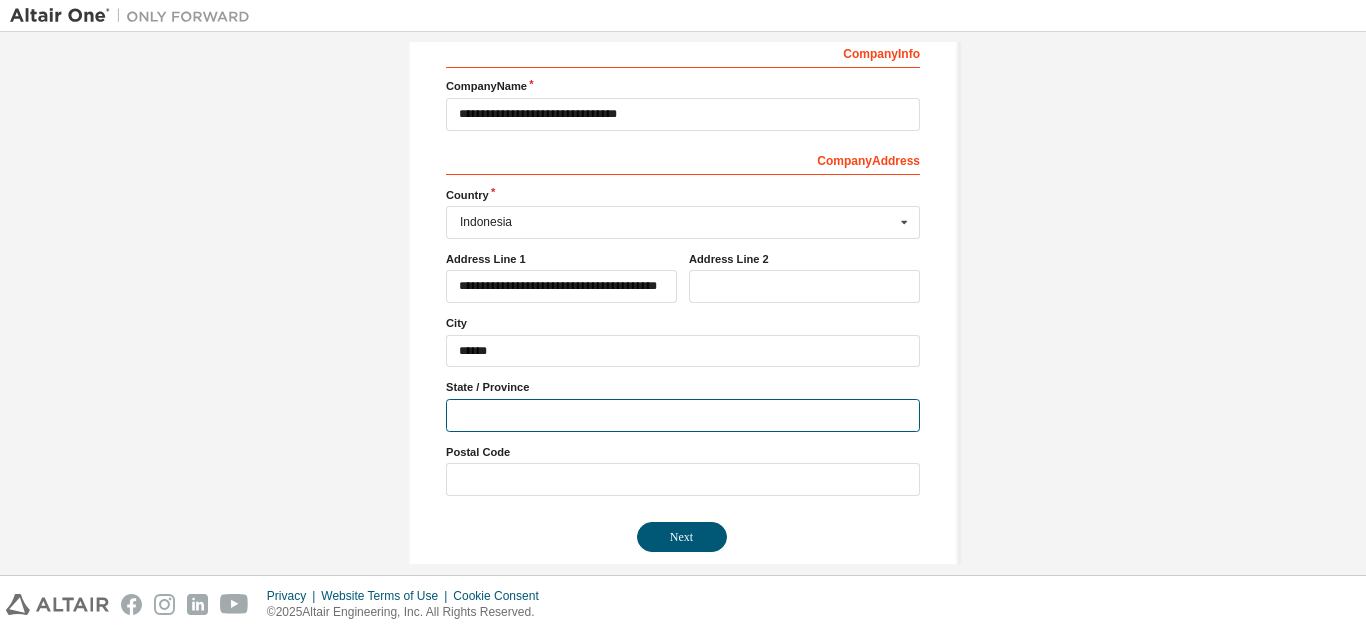 click at bounding box center [683, 415] 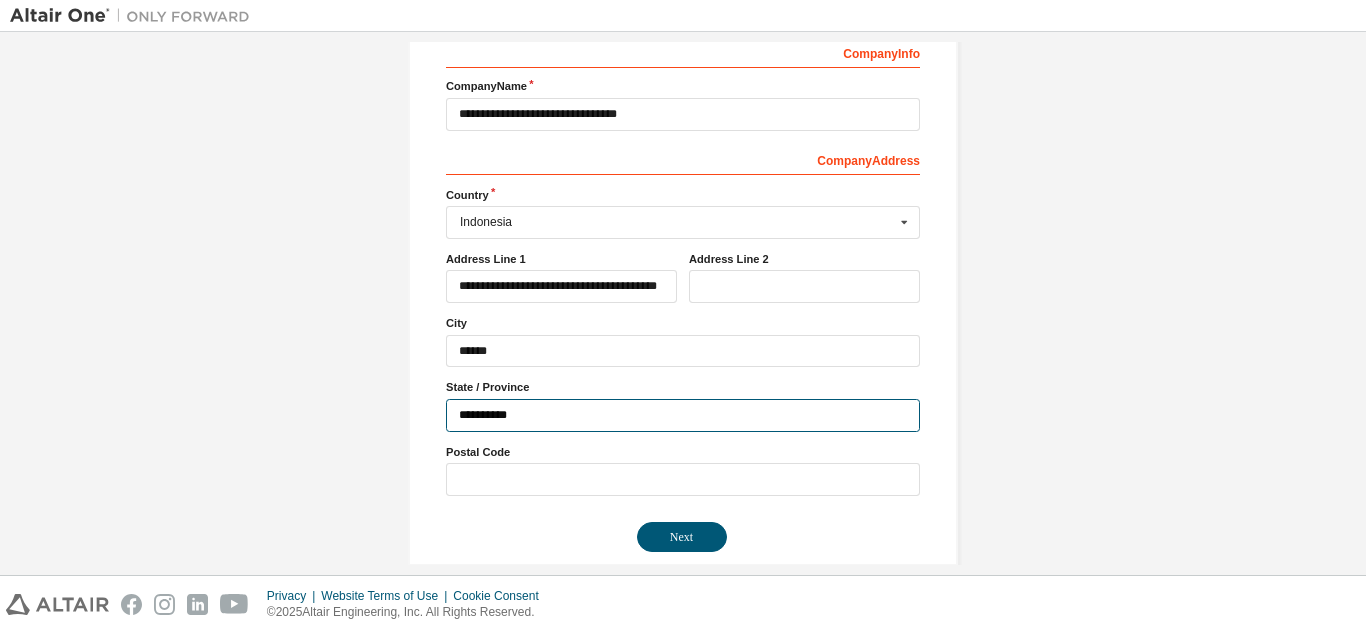 scroll, scrollTop: 281, scrollLeft: 0, axis: vertical 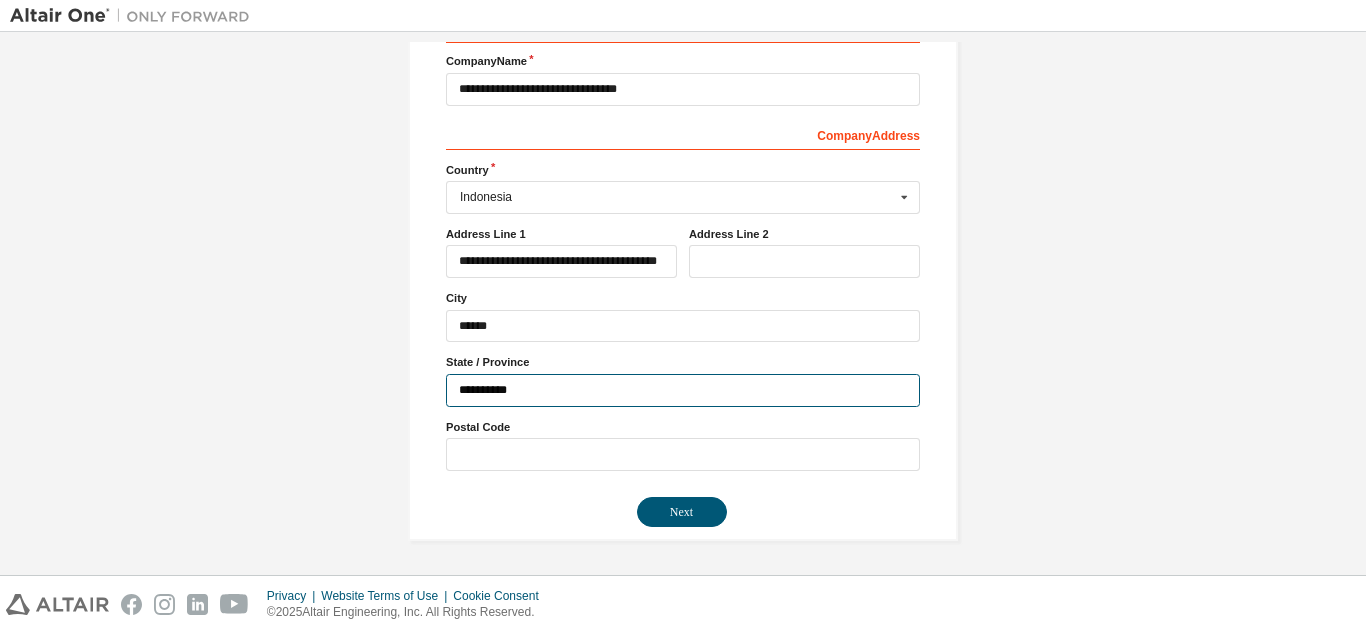 type on "**********" 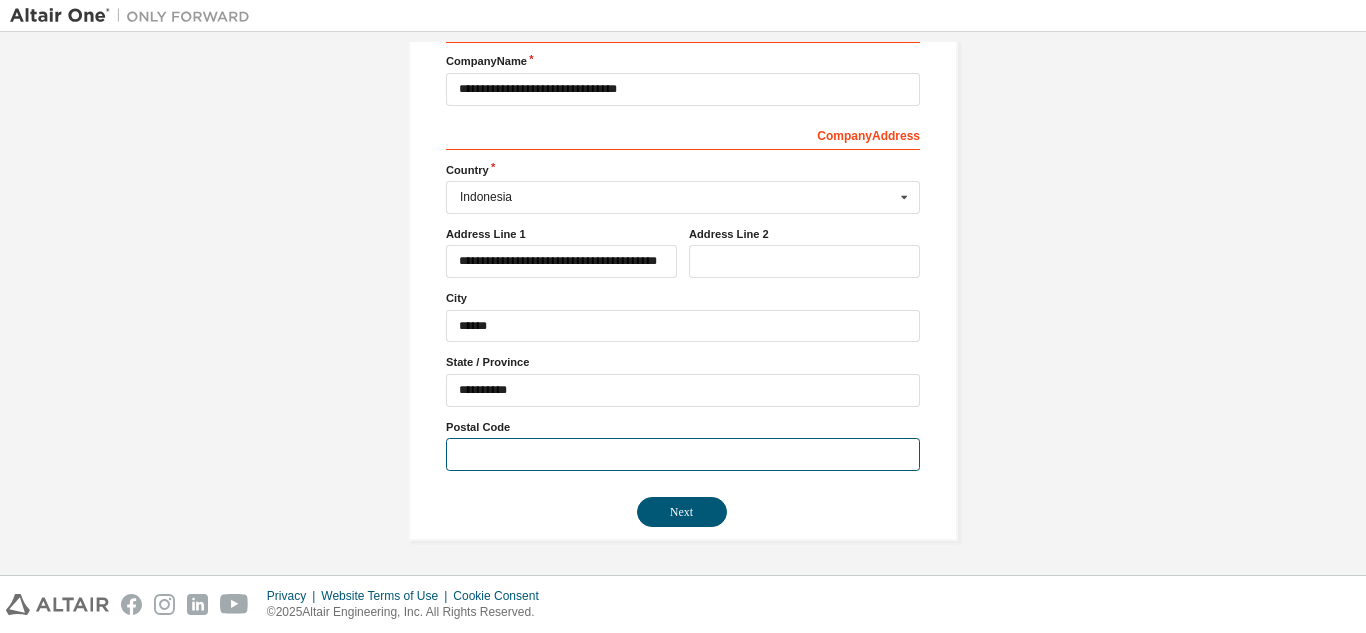 click at bounding box center [683, 454] 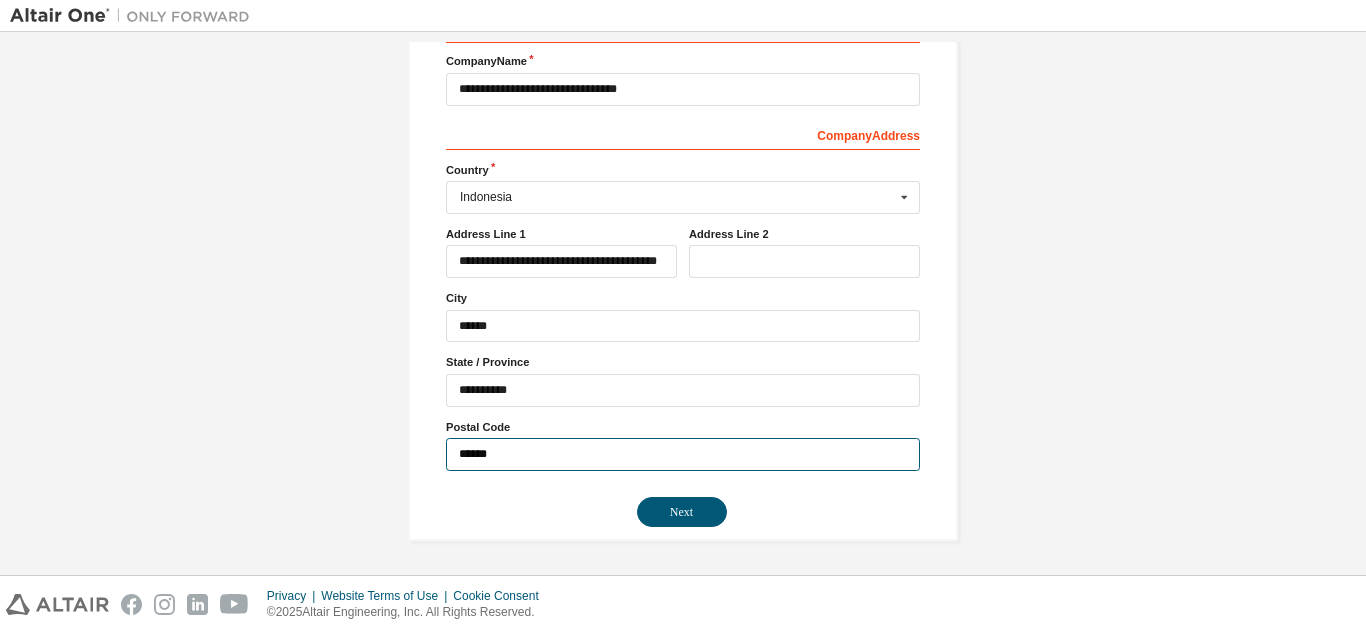 type on "******" 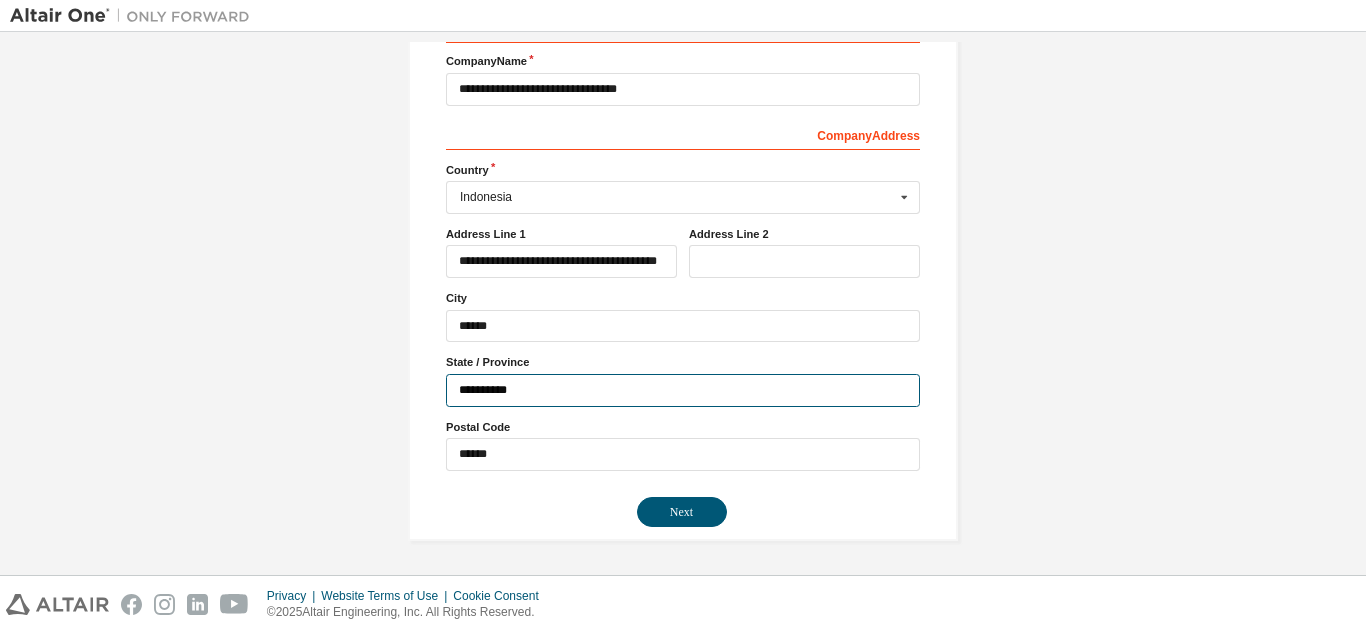 click on "**********" at bounding box center (683, 390) 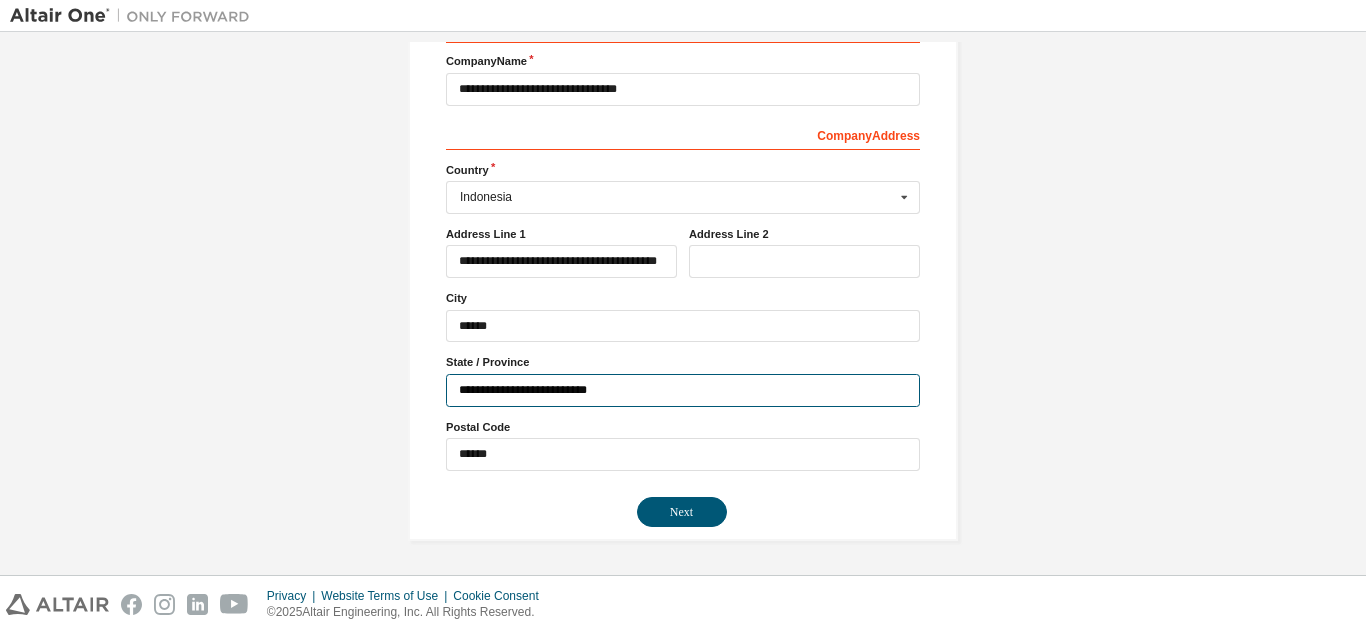 type on "**********" 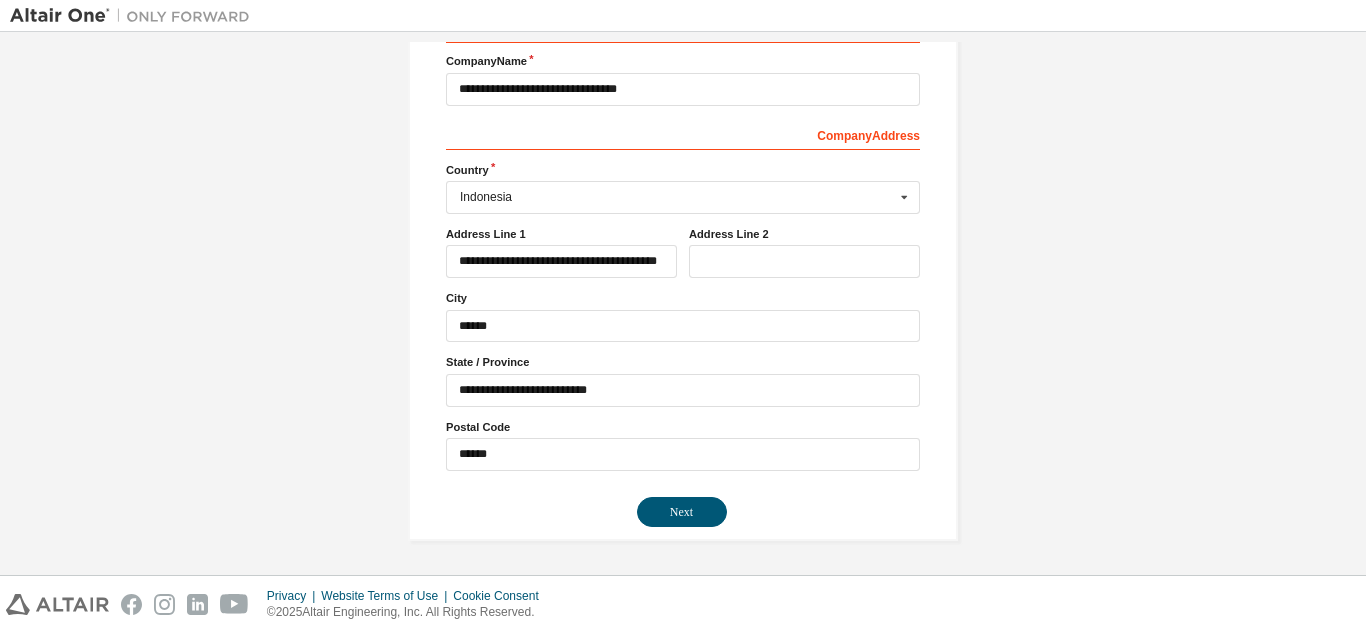 click on "Next" at bounding box center [682, 512] 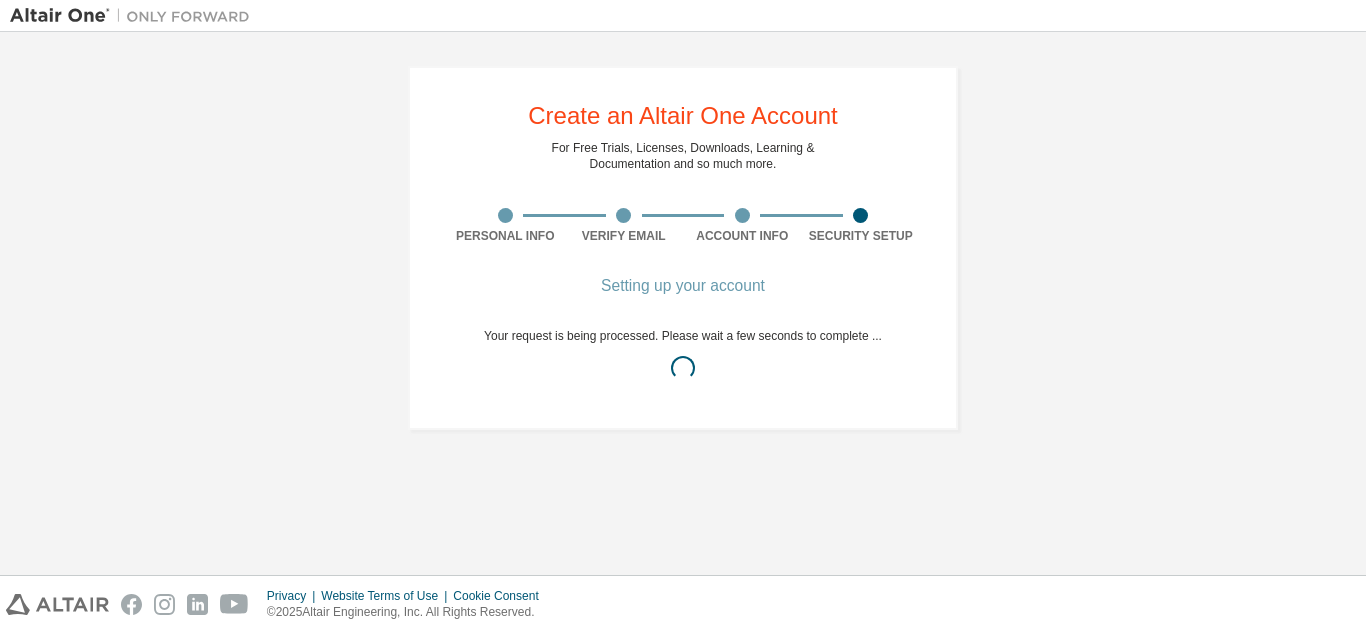 scroll, scrollTop: 0, scrollLeft: 0, axis: both 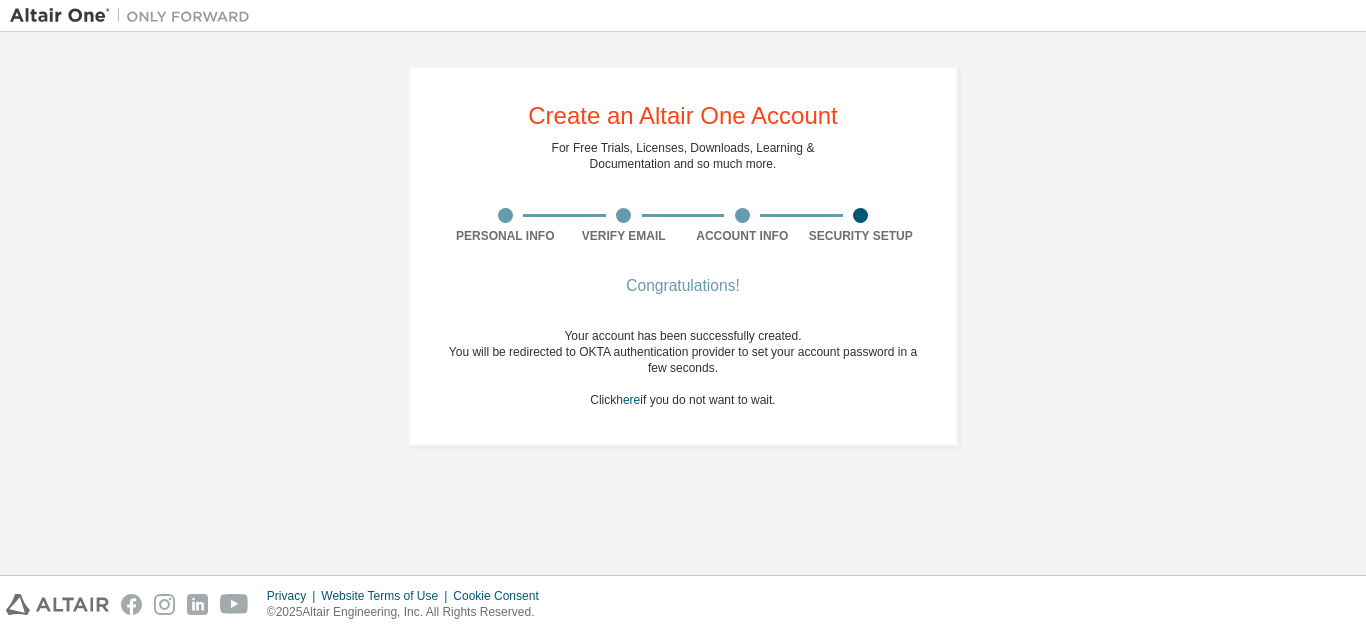 click on "Create an Altair One Account For Free Trials, Licenses, Downloads, Learning &  Documentation and so much more. Personal Info Verify Email Account Info Security Setup Congratulations! Your account has been successfully created. You will be redirected to OKTA authentication provider to set your account password in a few seconds. Click  here  if you do not want to wait." at bounding box center (683, 256) 